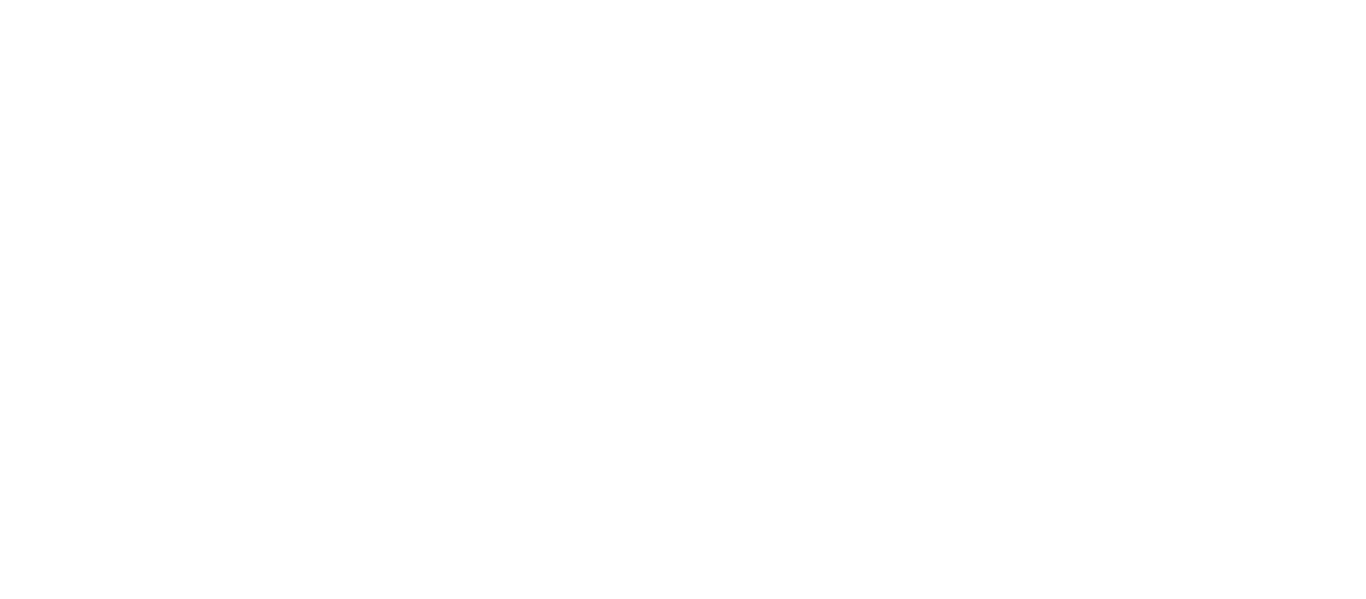 scroll, scrollTop: 0, scrollLeft: 0, axis: both 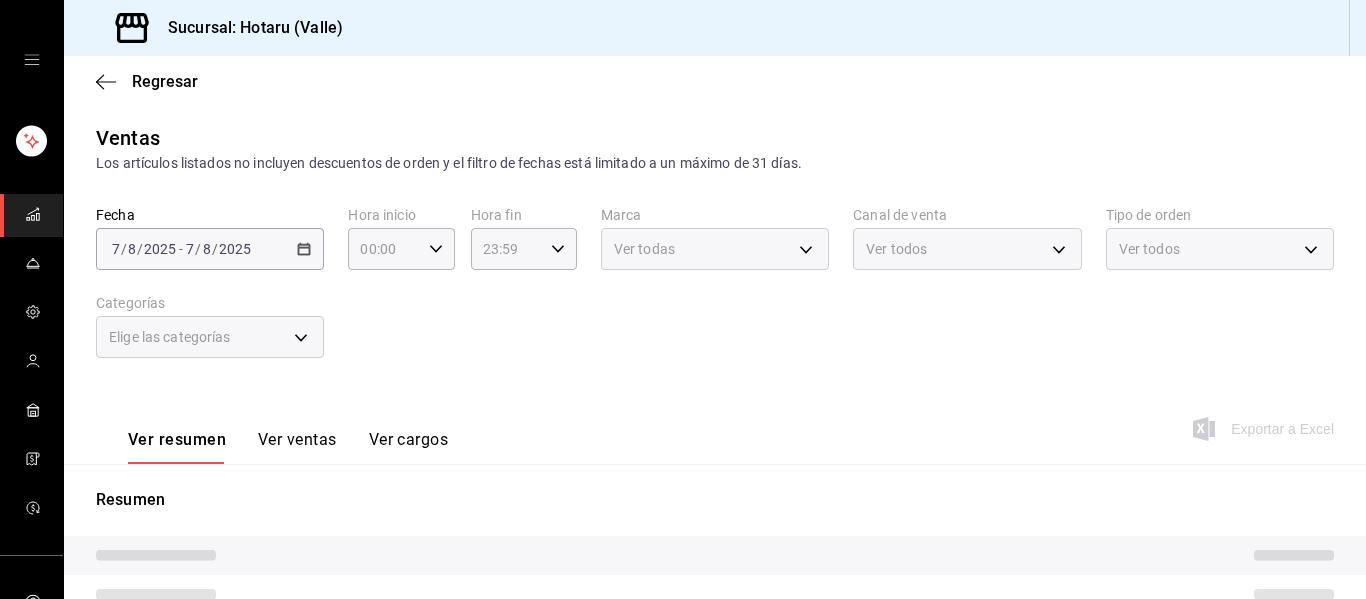 click 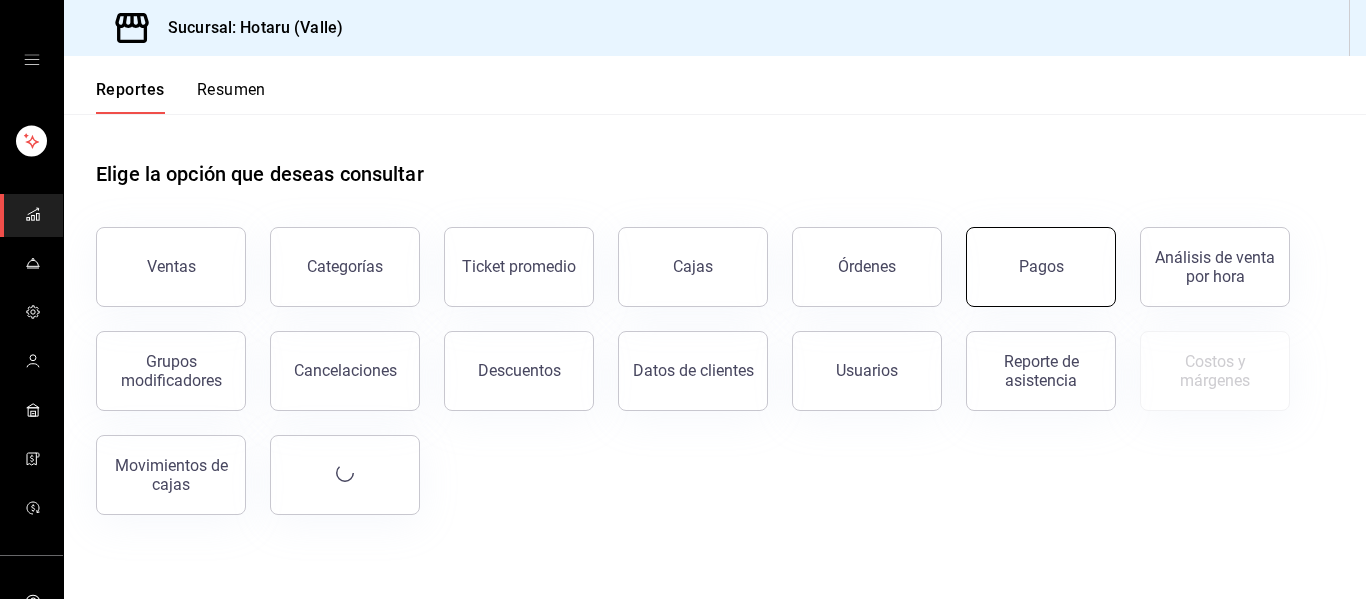 click on "Pagos" at bounding box center [1041, 267] 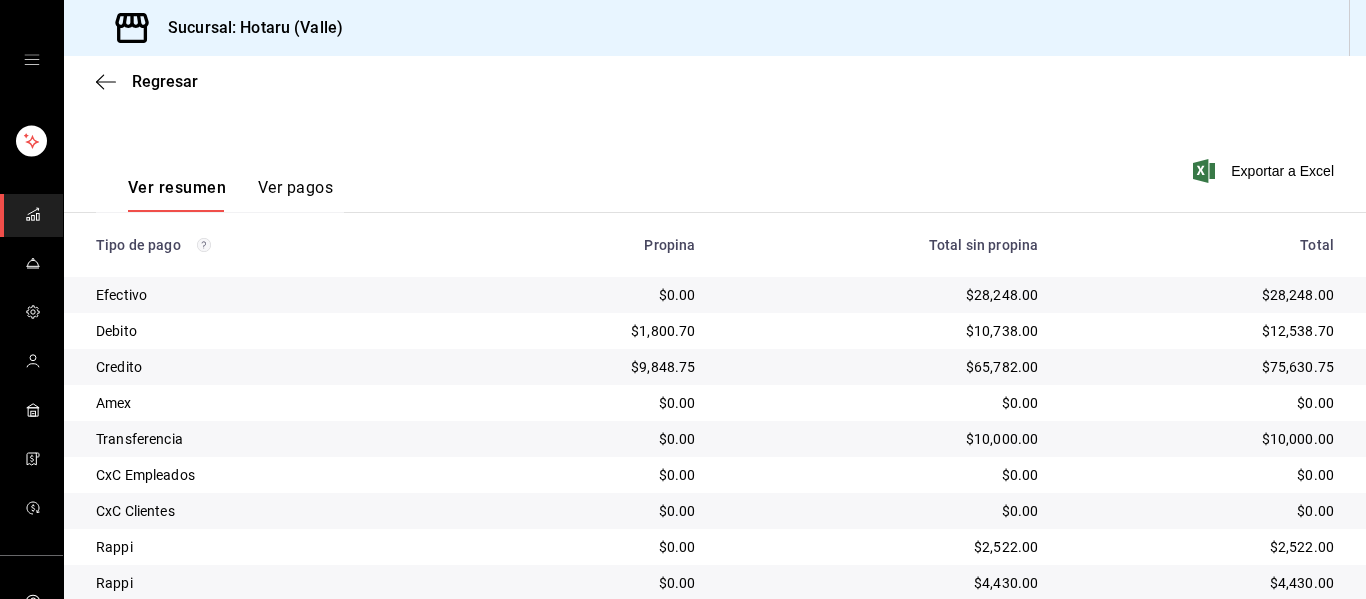 scroll, scrollTop: 320, scrollLeft: 0, axis: vertical 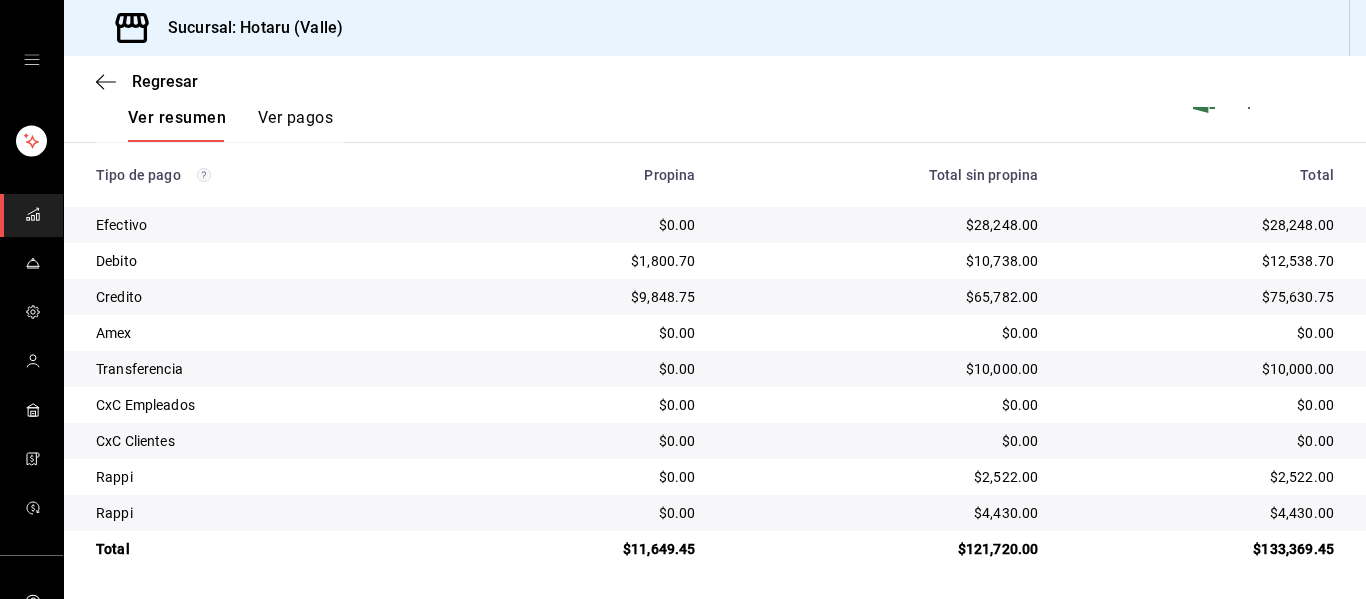 click 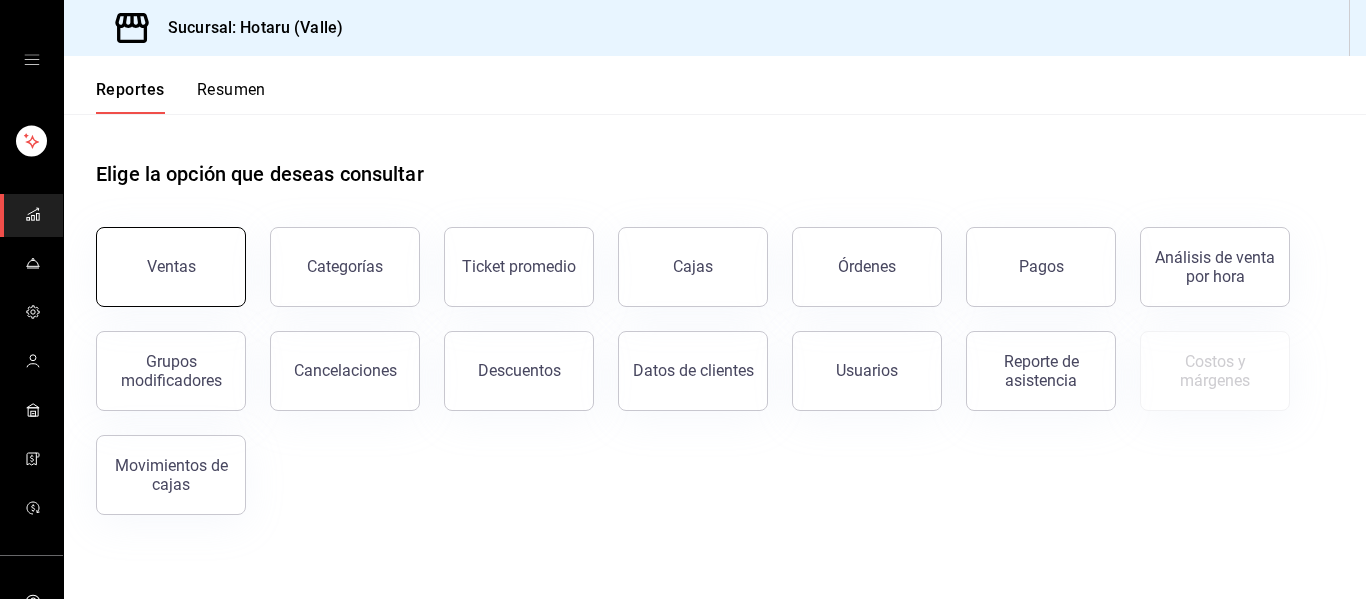 click on "Ventas" at bounding box center [171, 266] 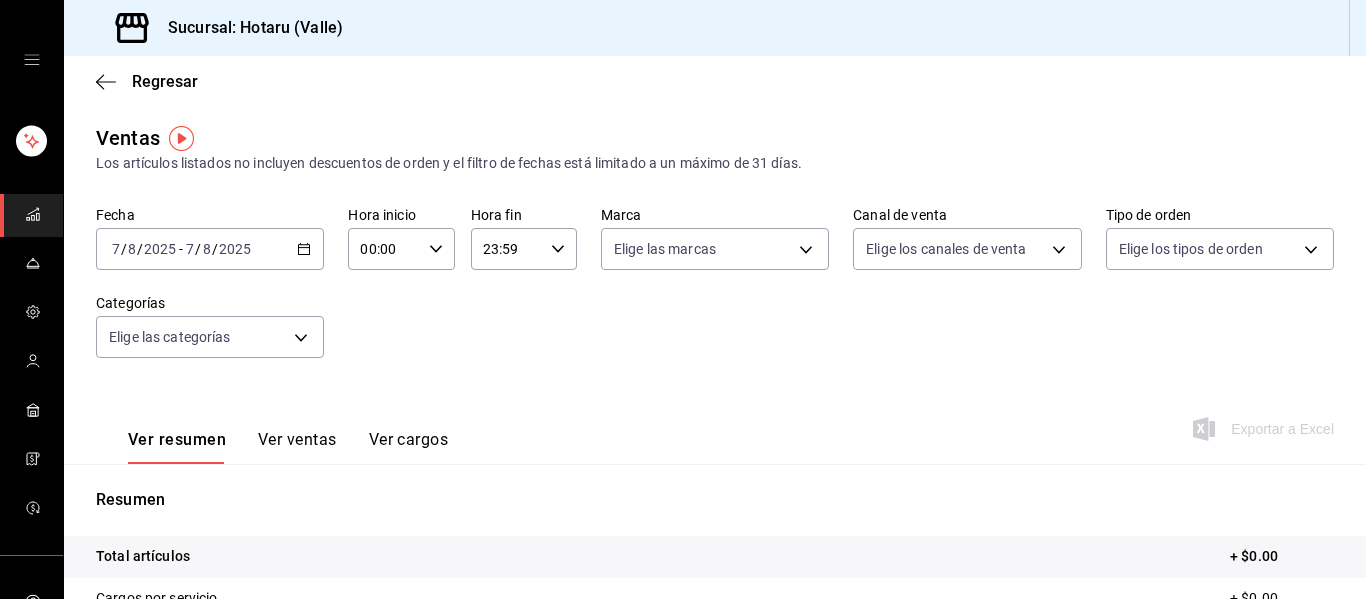 click on "2025-08-07 7 / 8 / 2025 - 2025-08-07 7 / 8 / 2025" at bounding box center (210, 249) 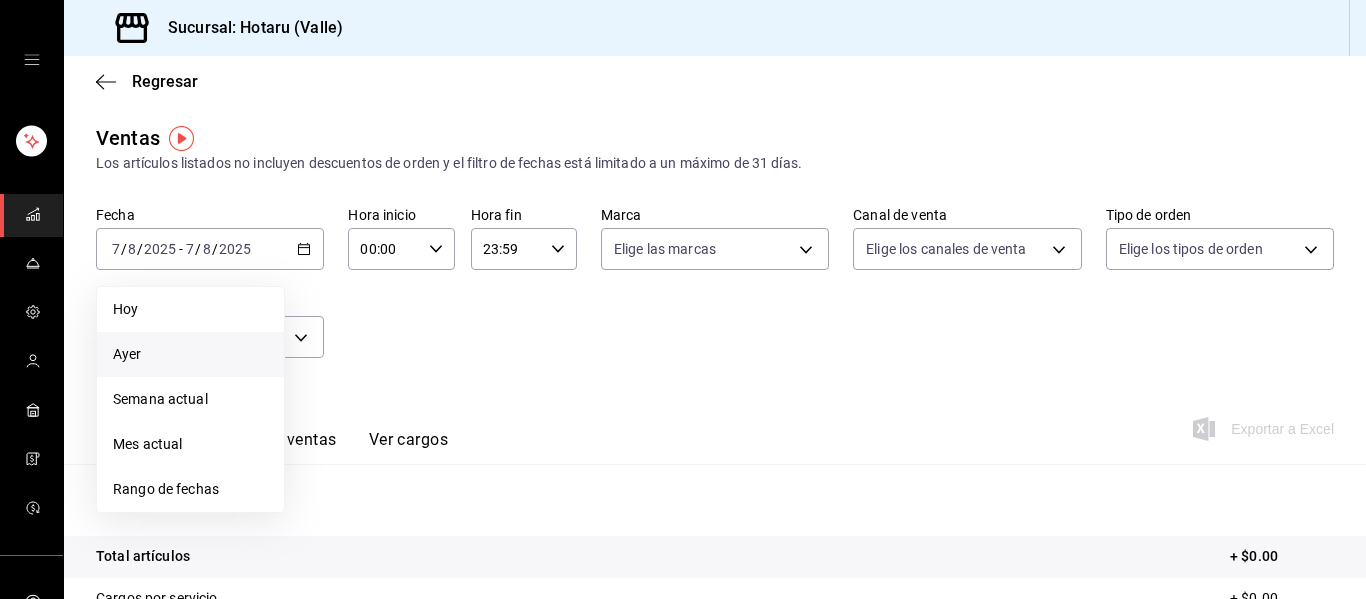 click on "Ayer" at bounding box center (190, 354) 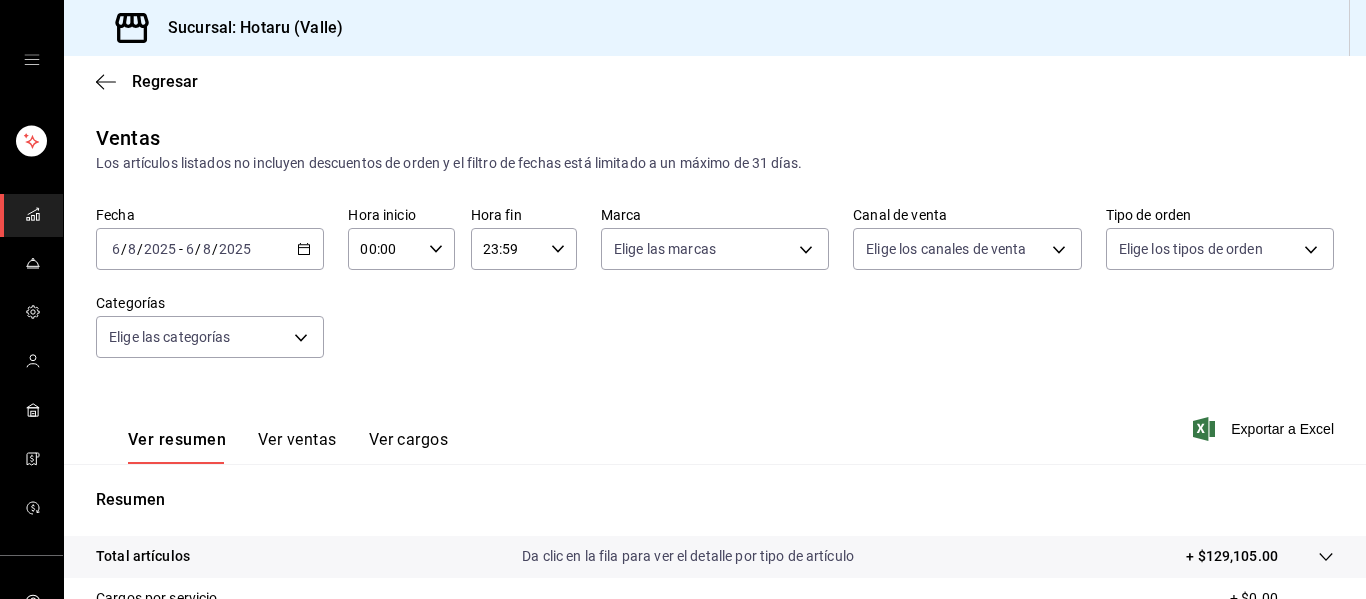 scroll, scrollTop: 359, scrollLeft: 0, axis: vertical 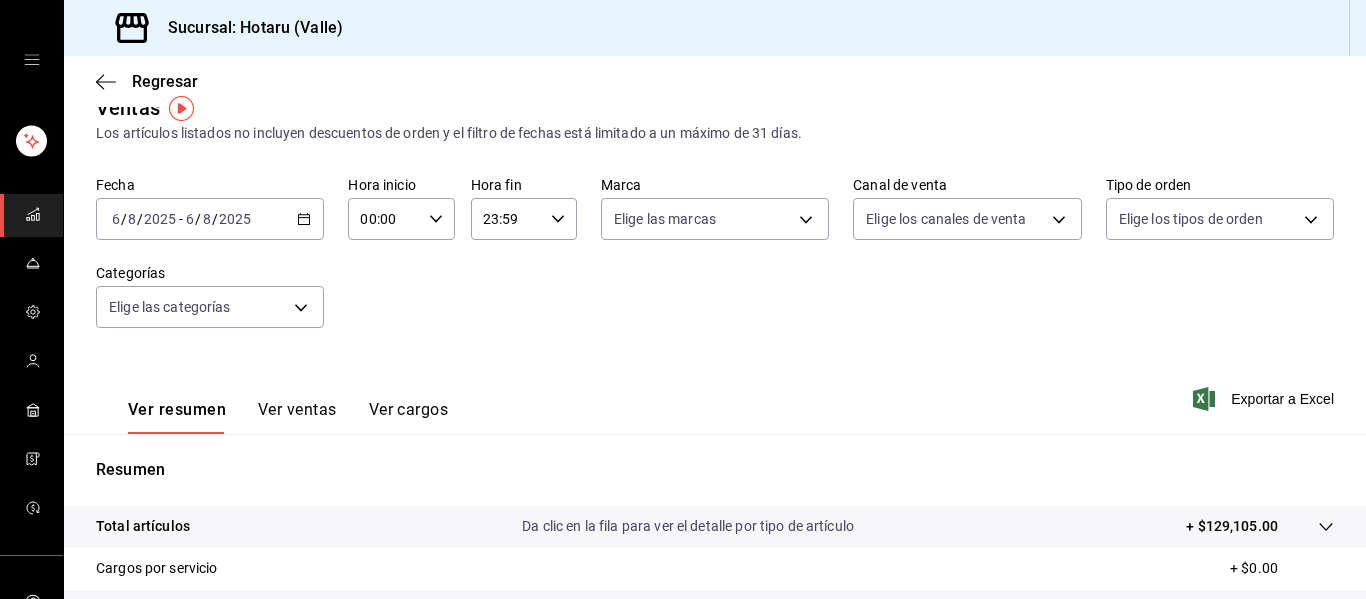 click 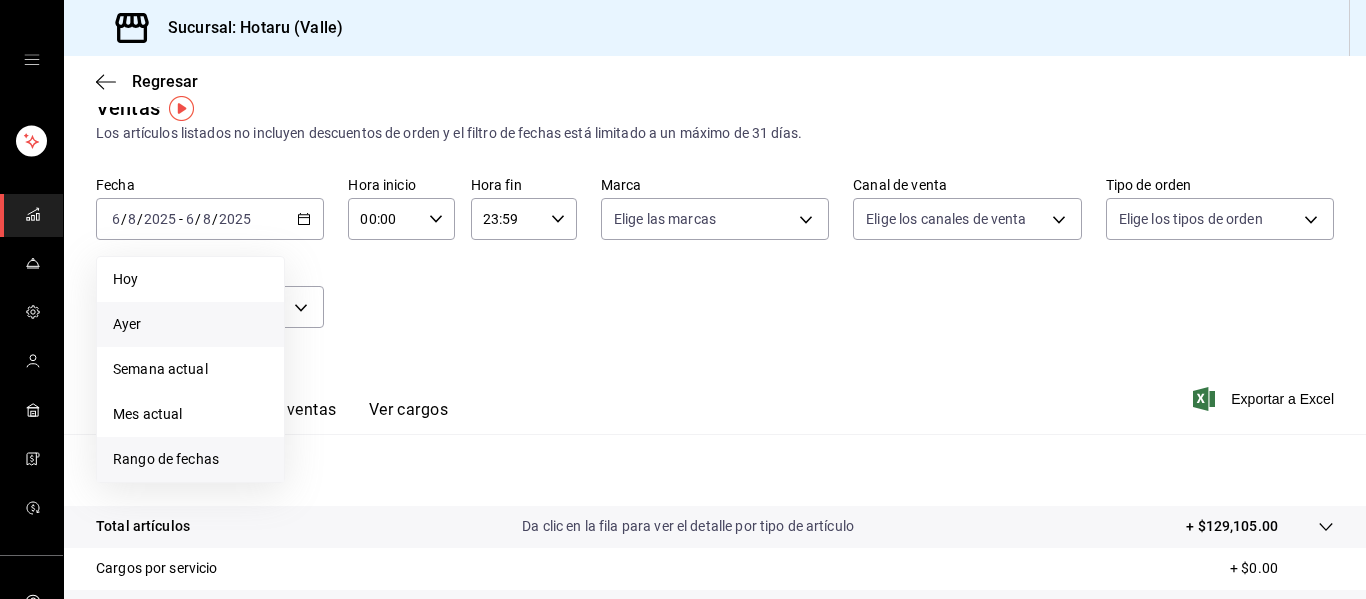 click on "Rango de fechas" at bounding box center [190, 459] 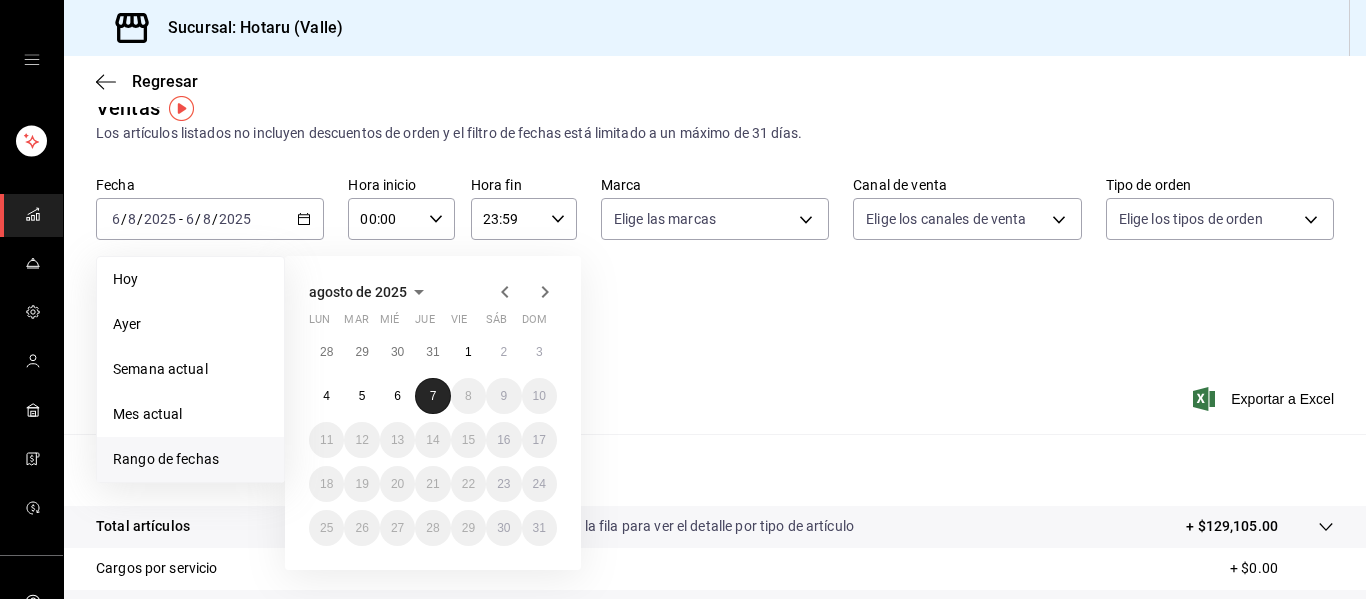 click on "7" at bounding box center [432, 396] 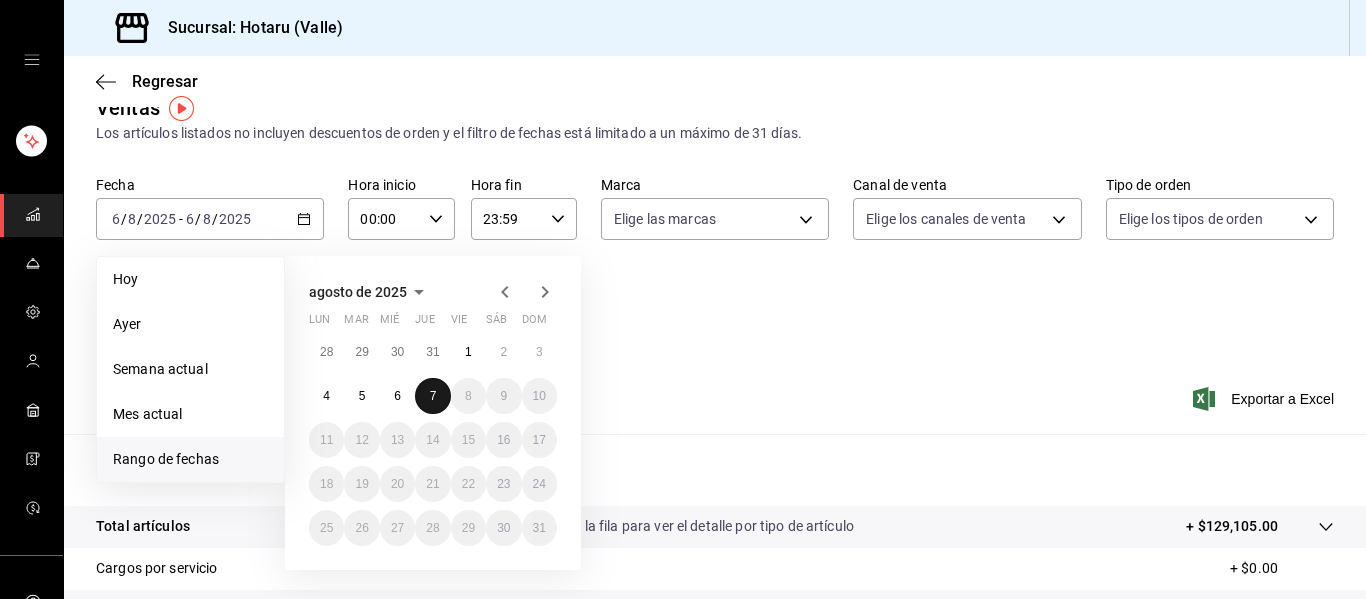 click on "7" at bounding box center (432, 396) 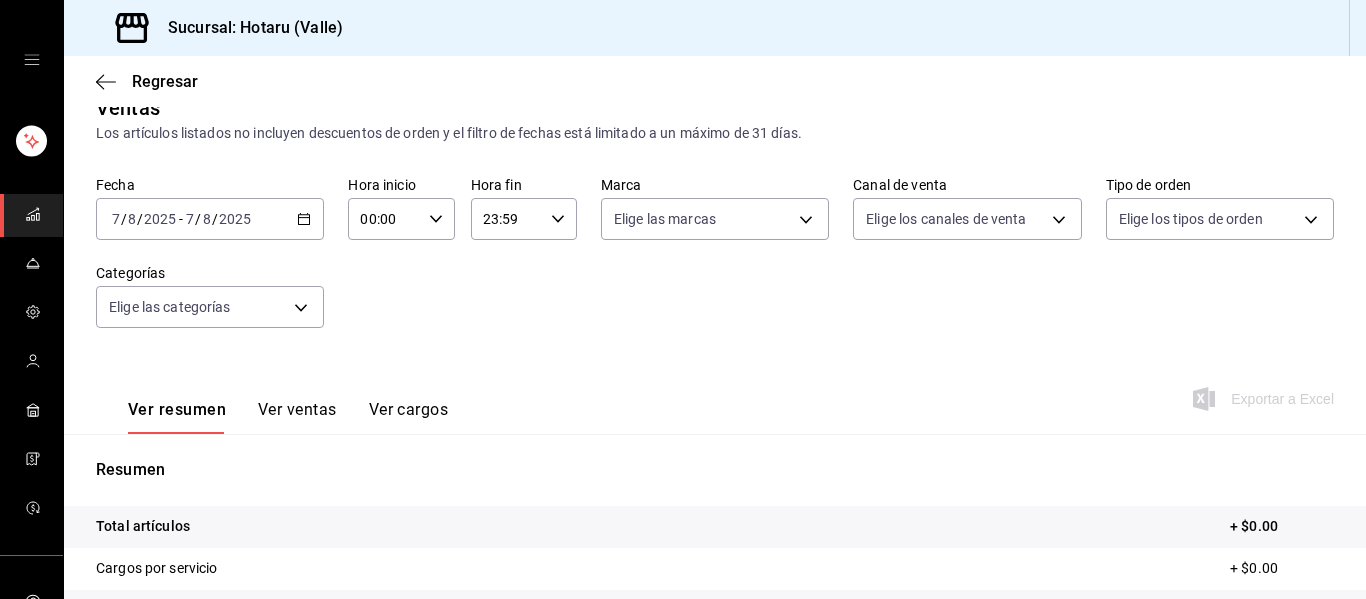 scroll, scrollTop: 359, scrollLeft: 0, axis: vertical 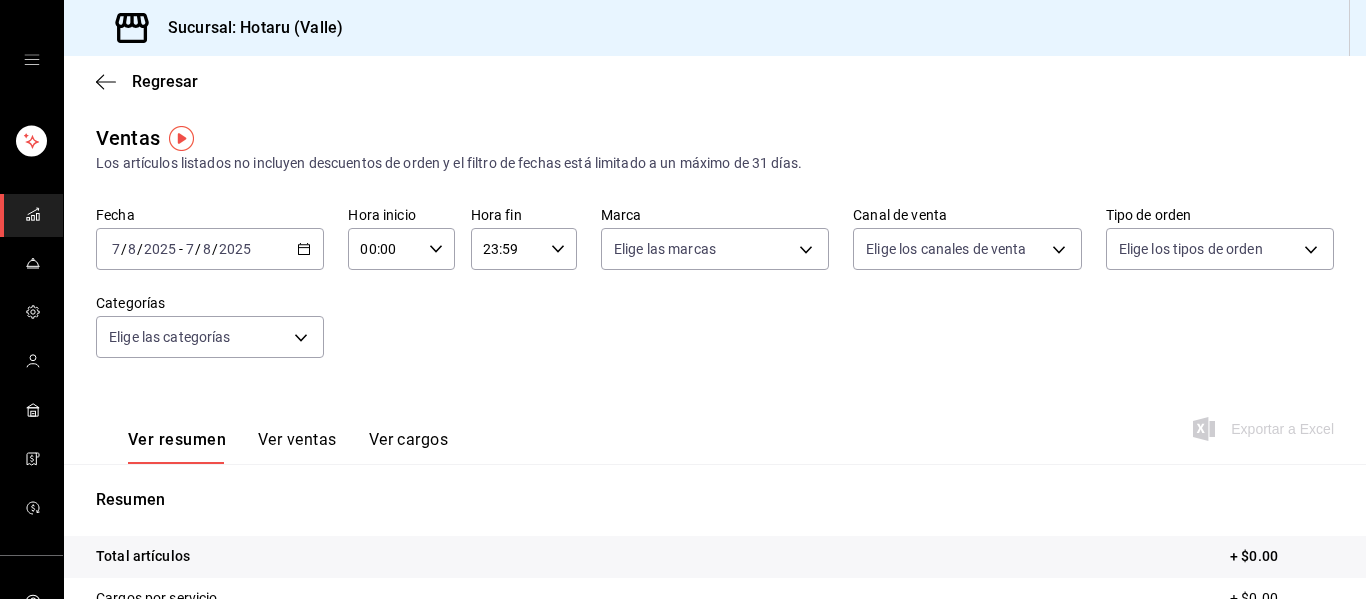 click on "2025-08-07 7 / 8 / 2025 - 2025-08-07 7 / 8 / 2025" at bounding box center [210, 249] 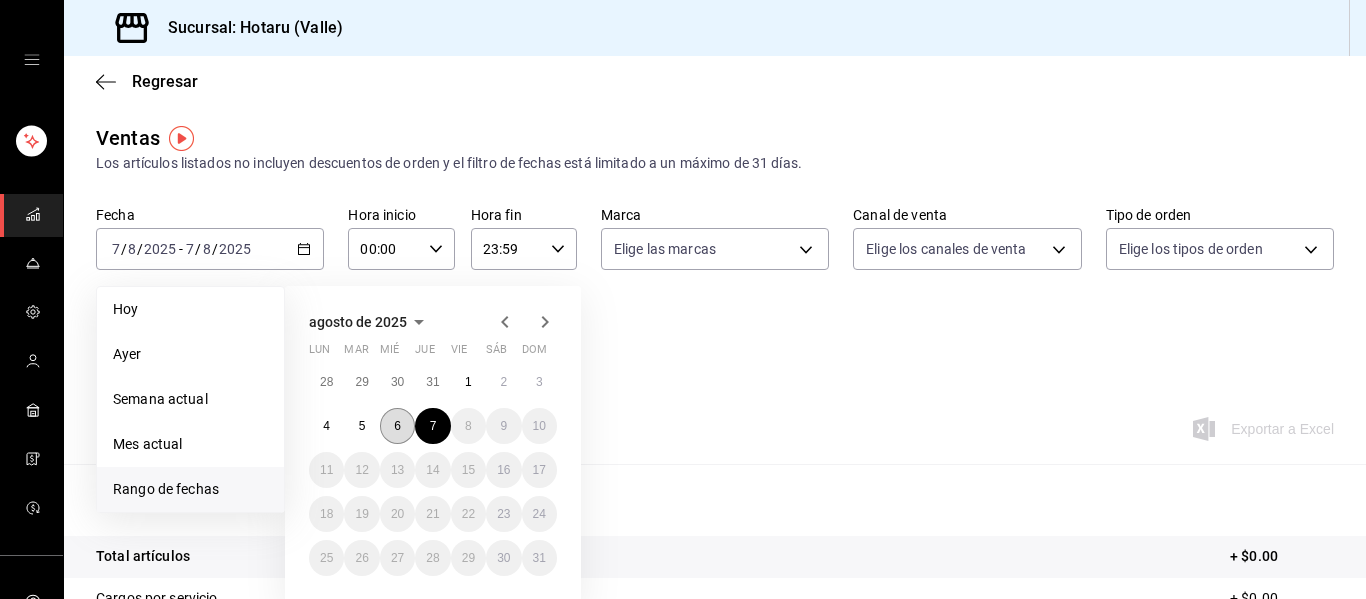click on "6" at bounding box center [397, 426] 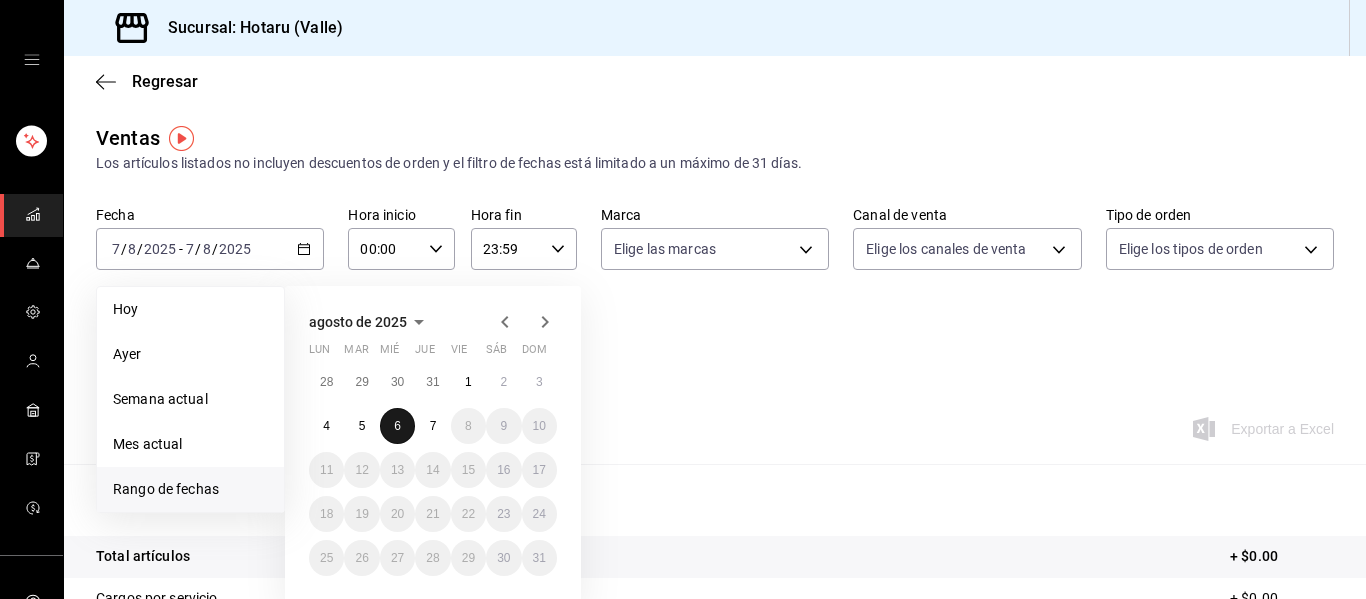 click on "6" at bounding box center [397, 426] 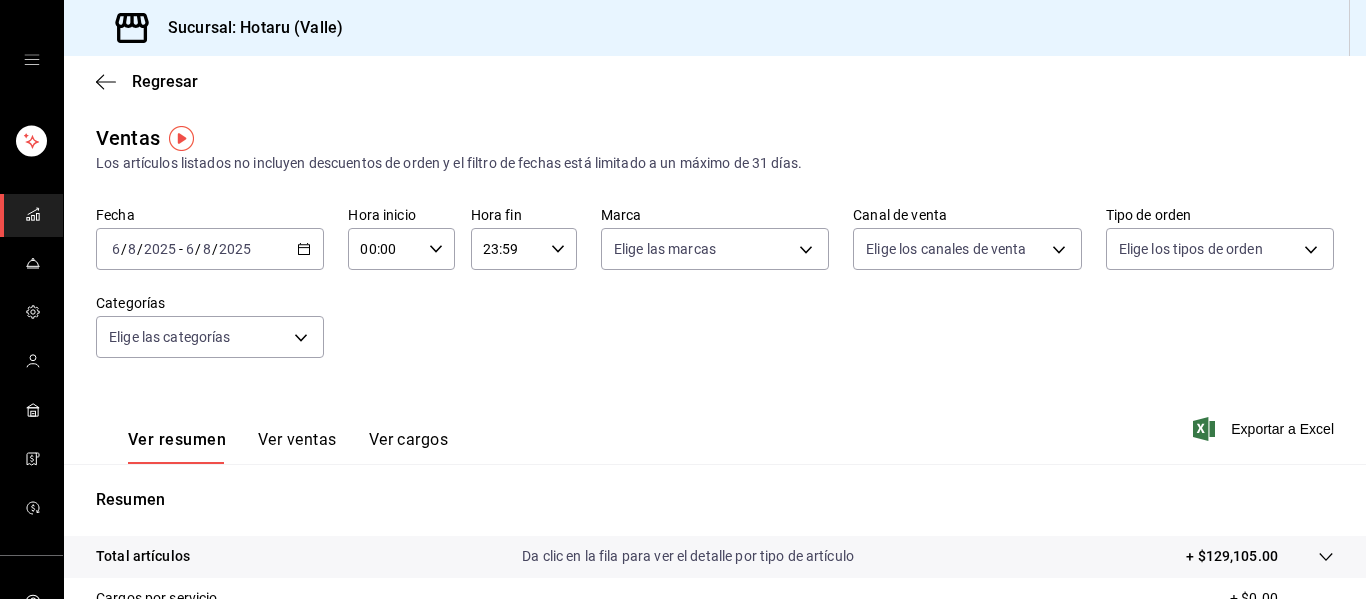 click on "00:00 Hora inicio" at bounding box center (401, 249) 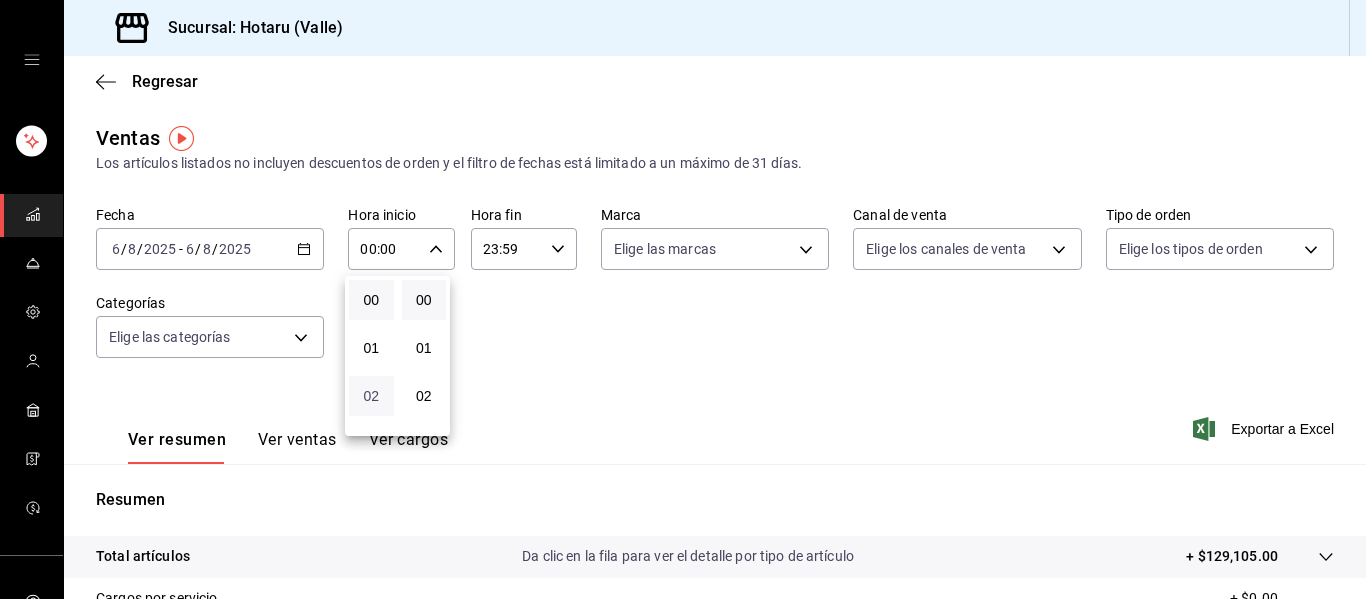 click on "02" at bounding box center (371, 396) 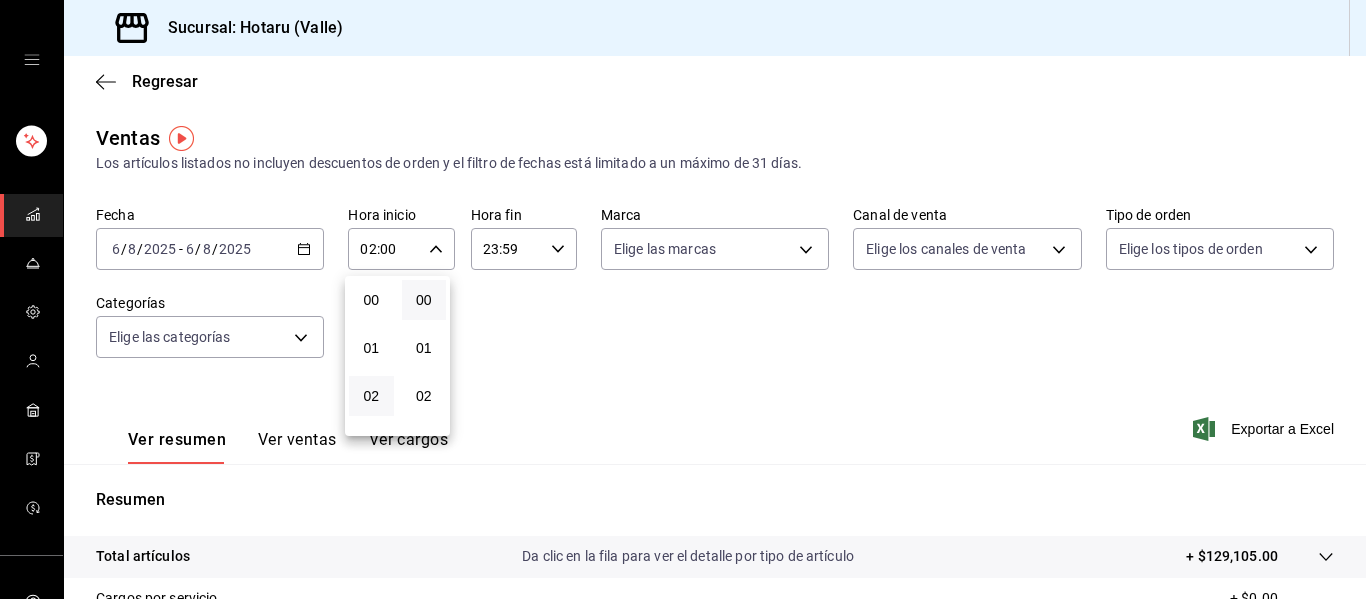 drag, startPoint x: 1365, startPoint y: 133, endPoint x: 1365, endPoint y: 436, distance: 303 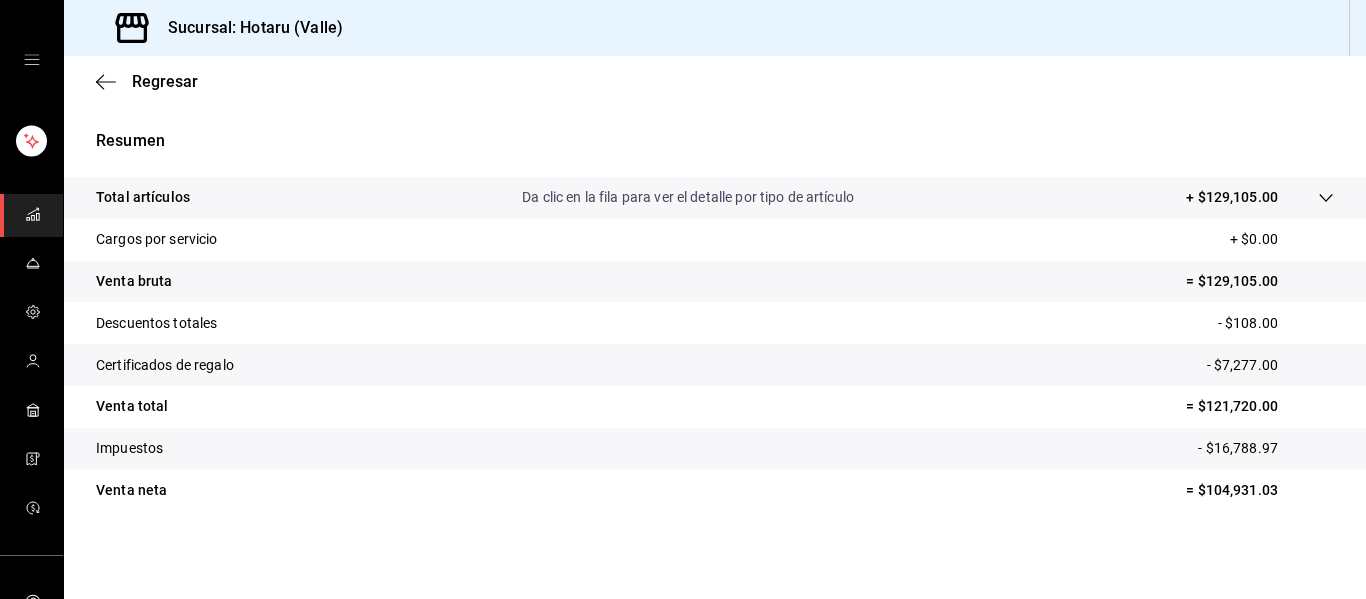 scroll, scrollTop: 0, scrollLeft: 0, axis: both 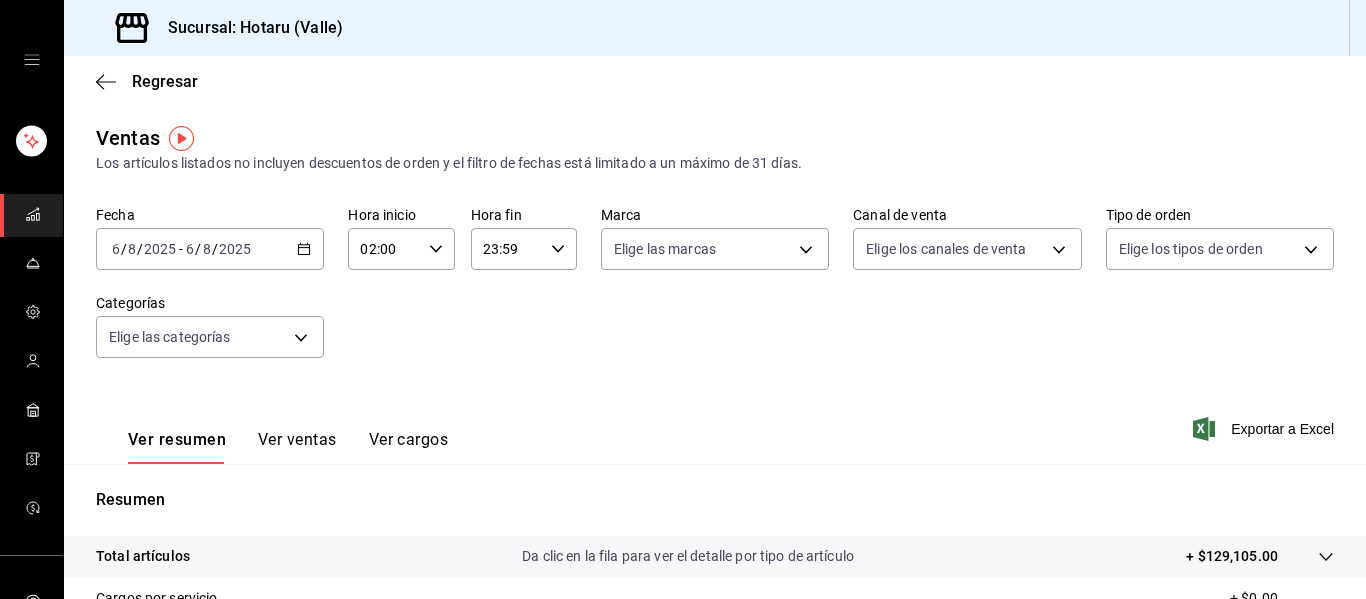 click 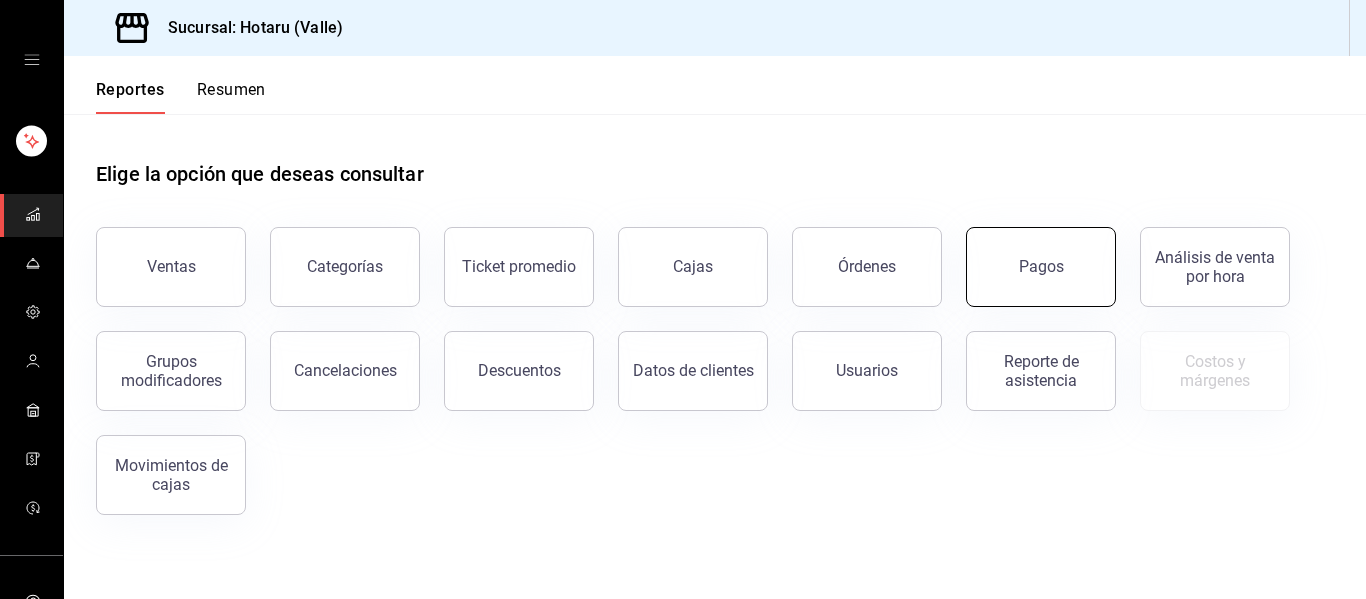 click on "Pagos" at bounding box center [1041, 267] 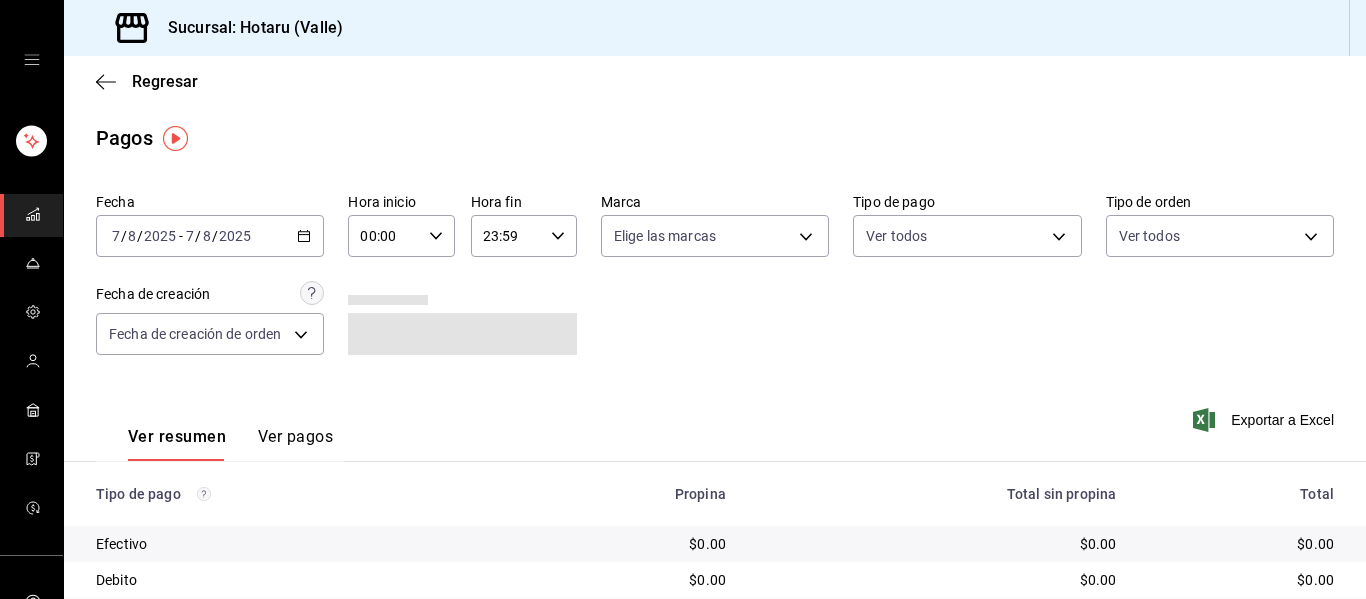 click 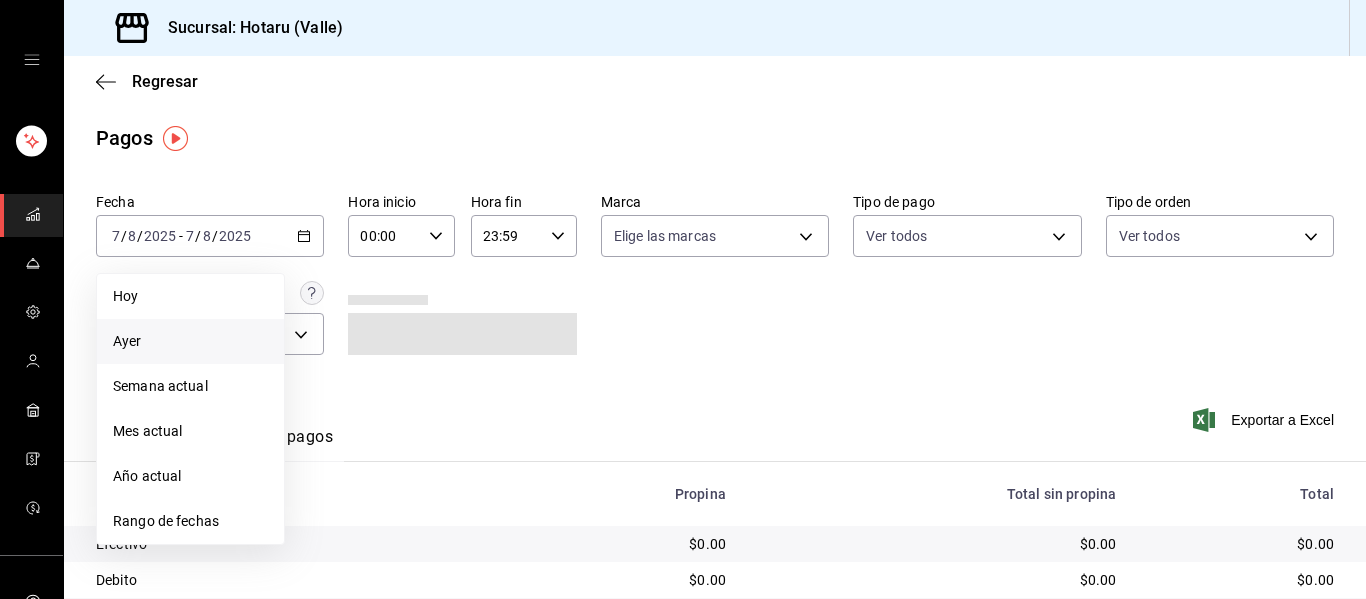 click on "Ayer" at bounding box center [190, 341] 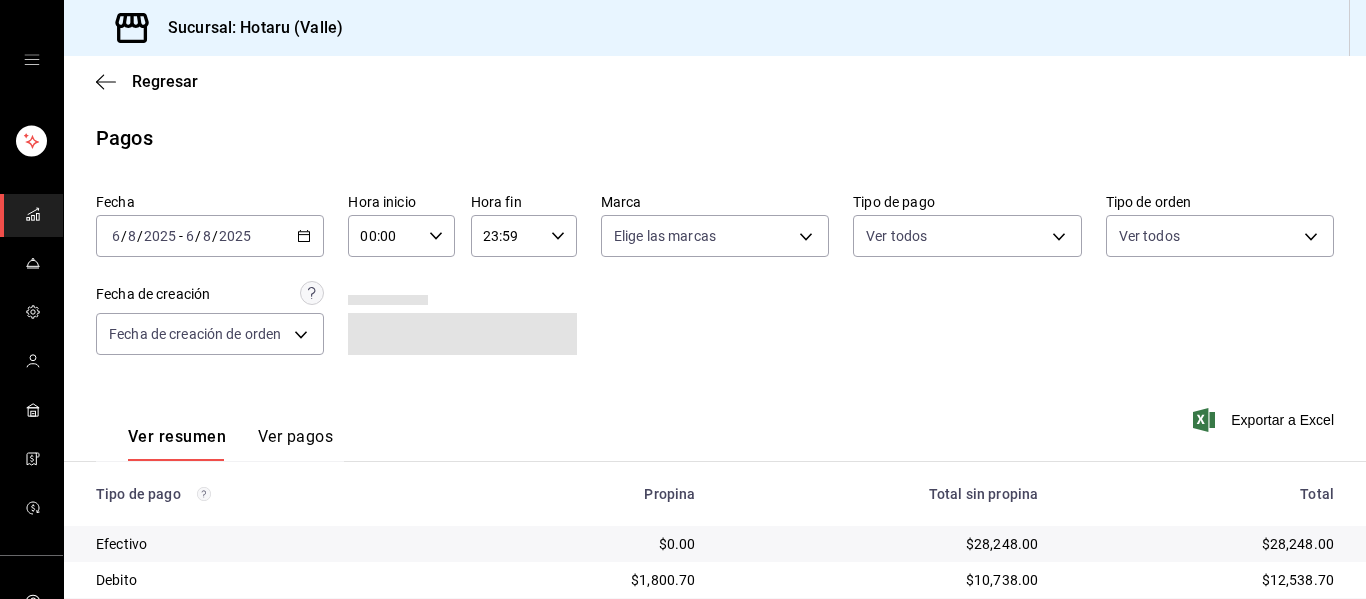 scroll, scrollTop: 320, scrollLeft: 0, axis: vertical 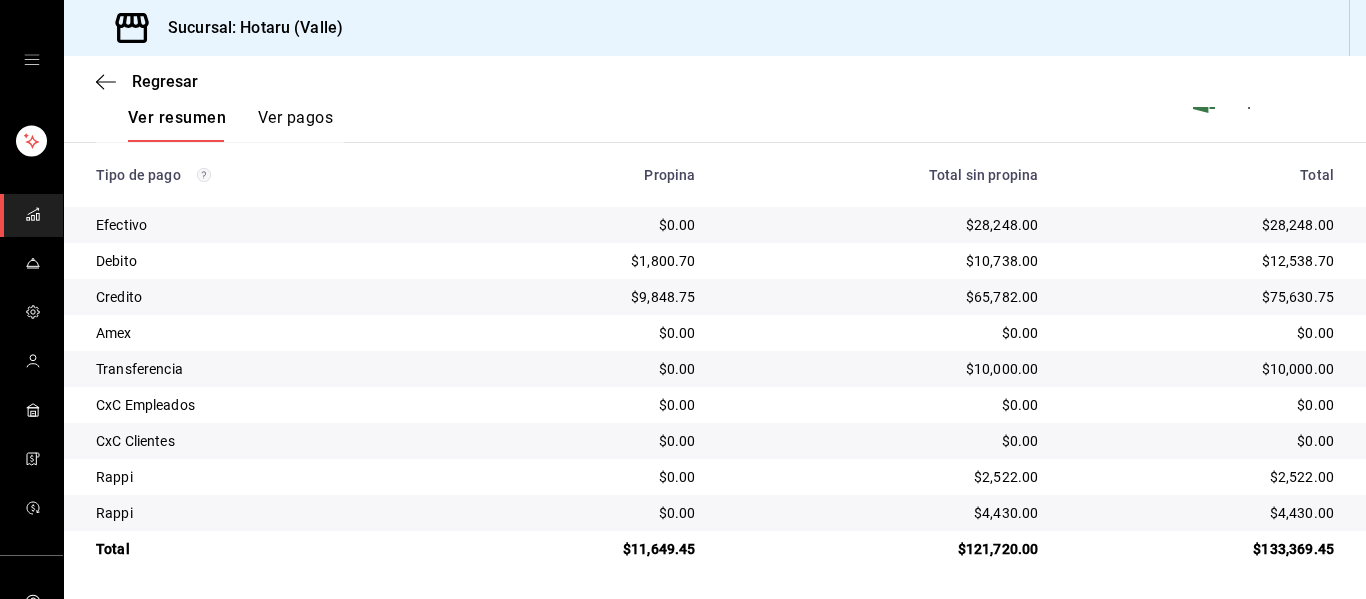 click on "$0.00" at bounding box center [1210, 441] 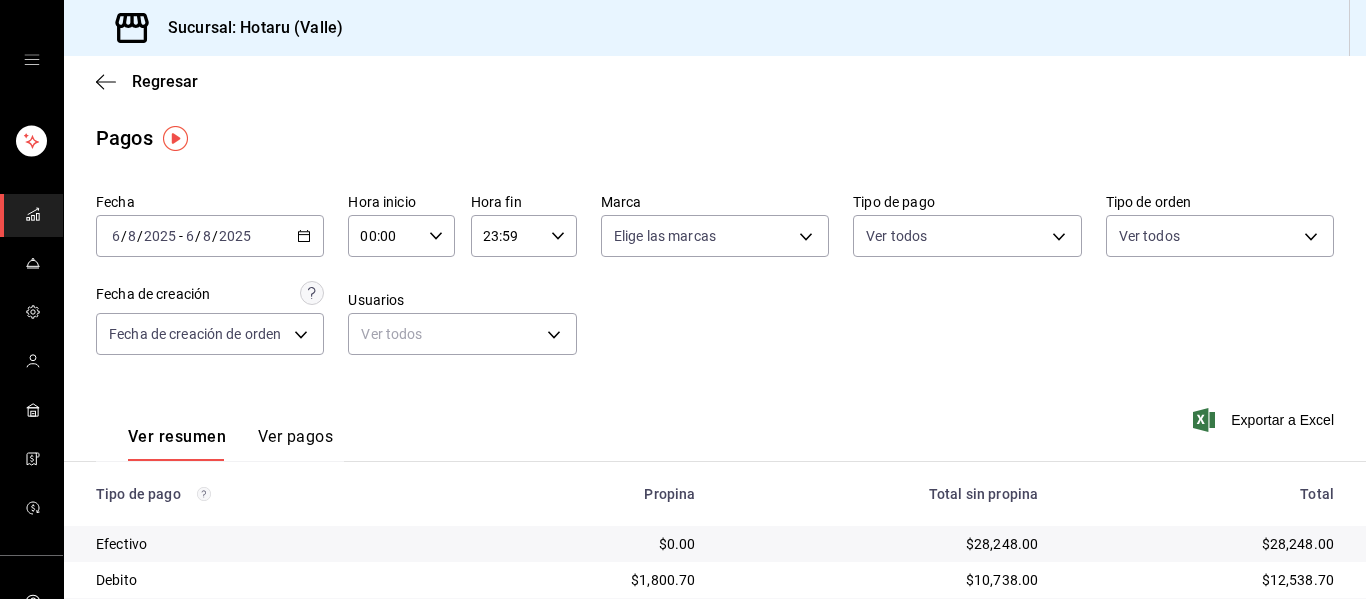 click 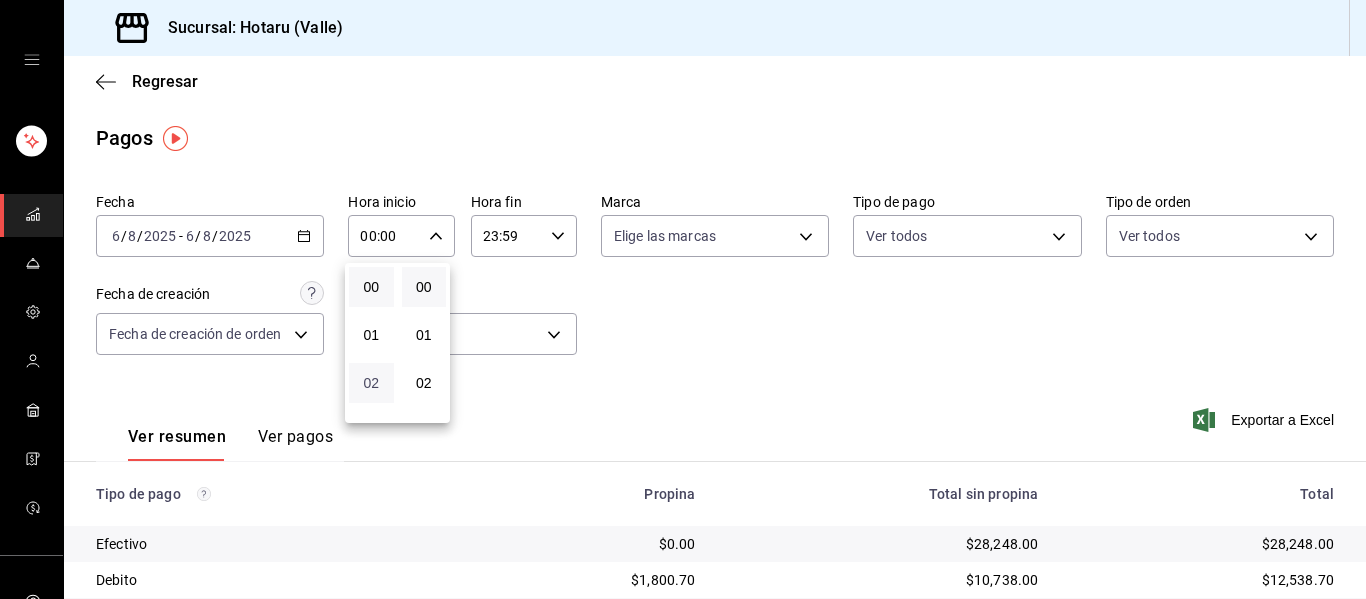 click on "02" at bounding box center [371, 383] 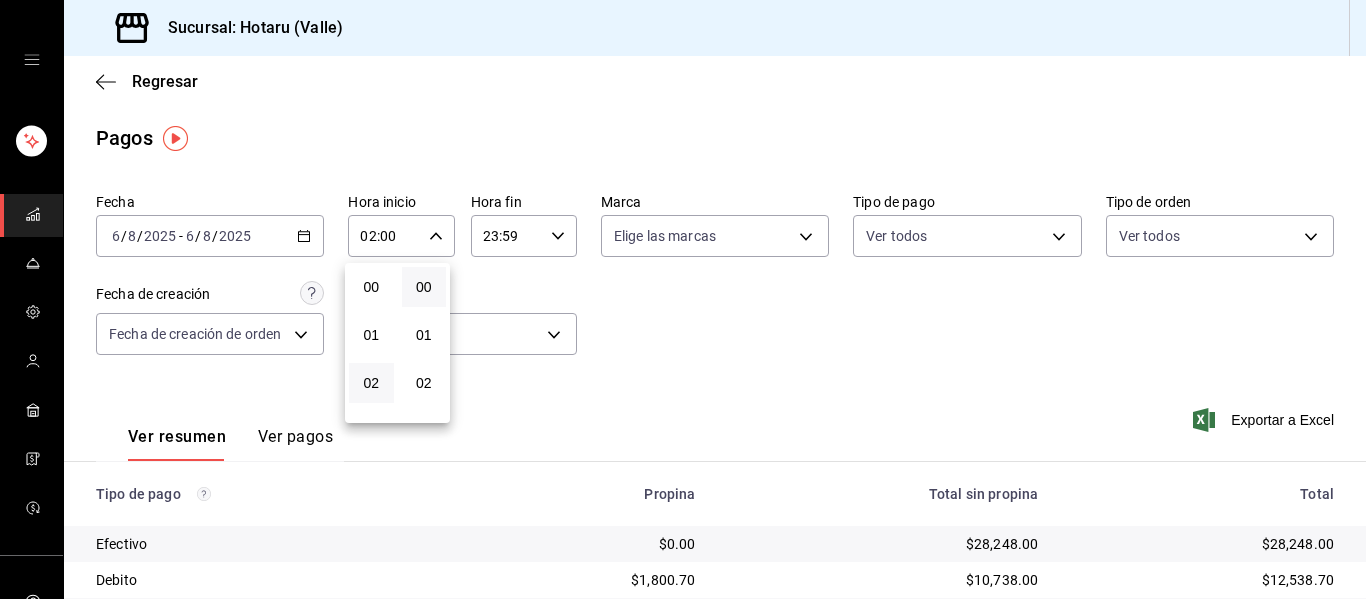 drag, startPoint x: 1365, startPoint y: 160, endPoint x: 1361, endPoint y: 216, distance: 56.142673 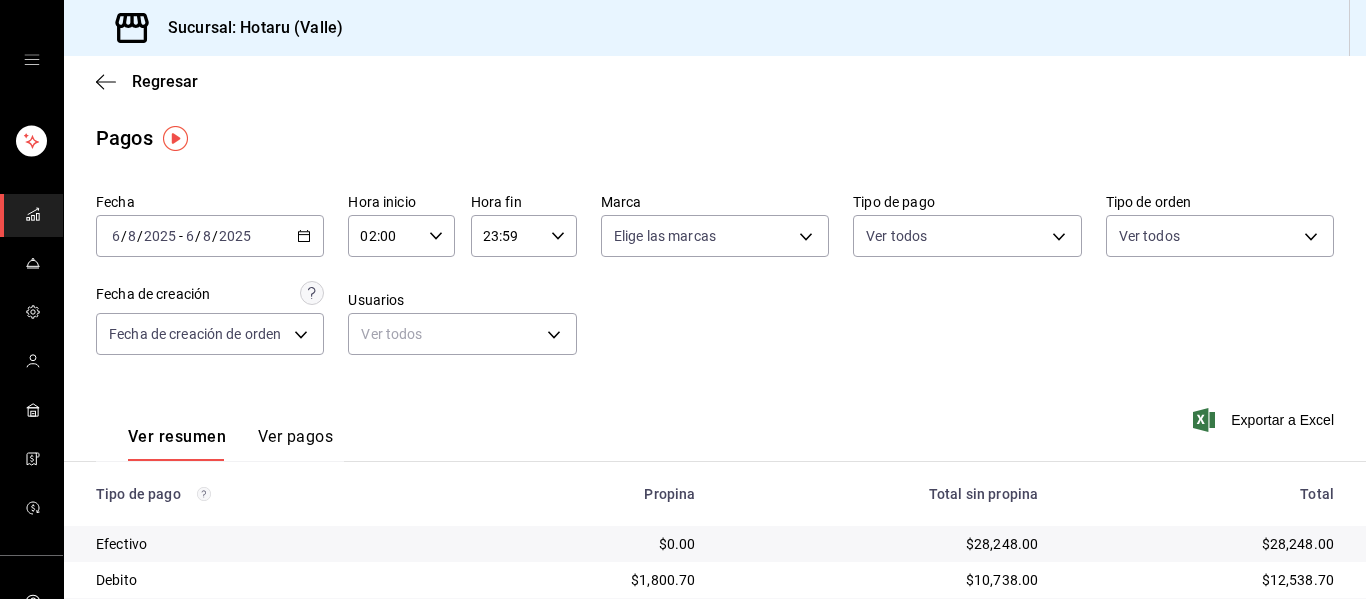 scroll, scrollTop: 320, scrollLeft: 0, axis: vertical 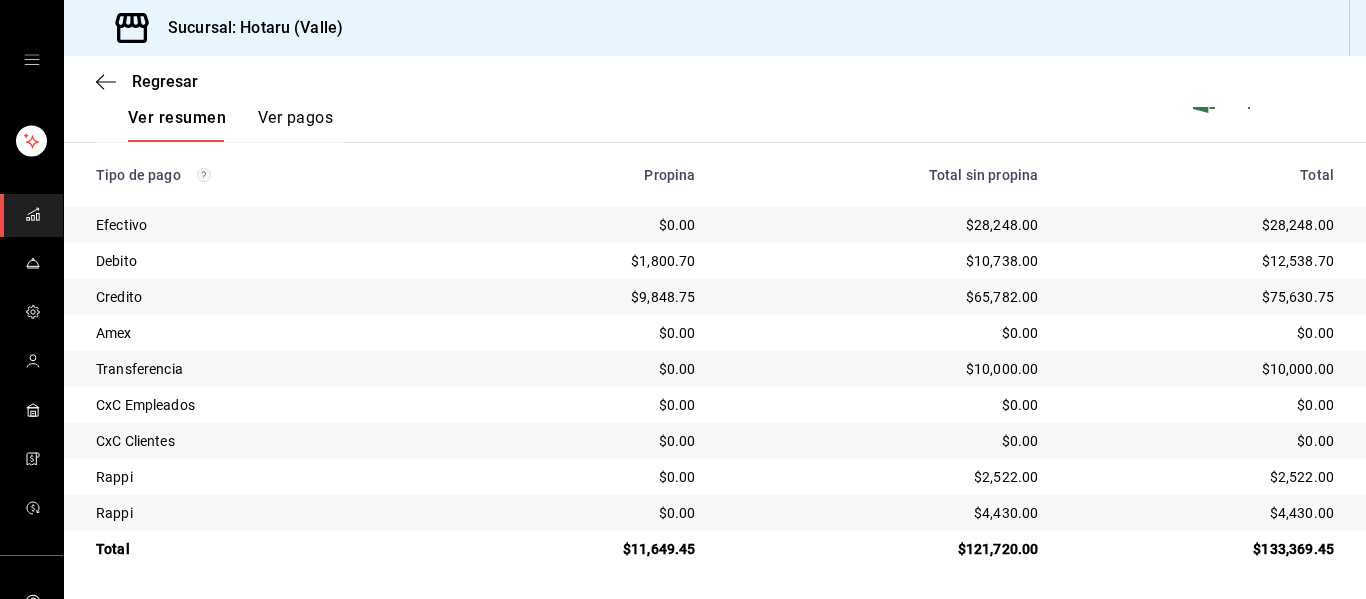 type 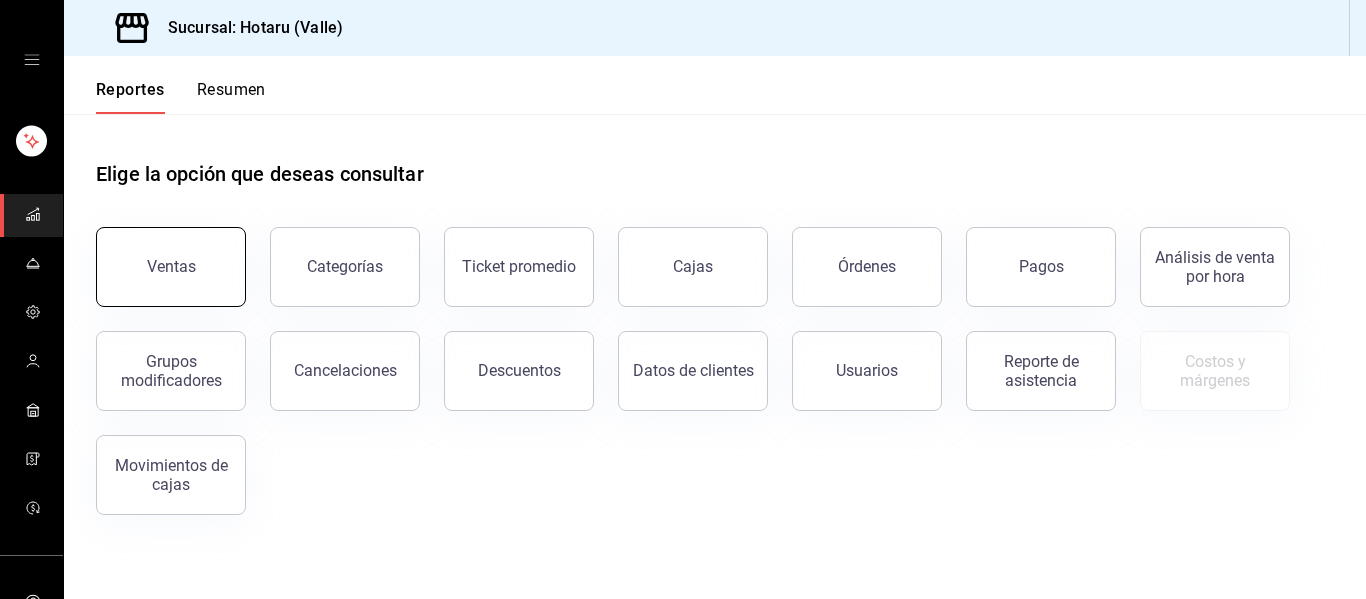 click on "Ventas" at bounding box center [171, 267] 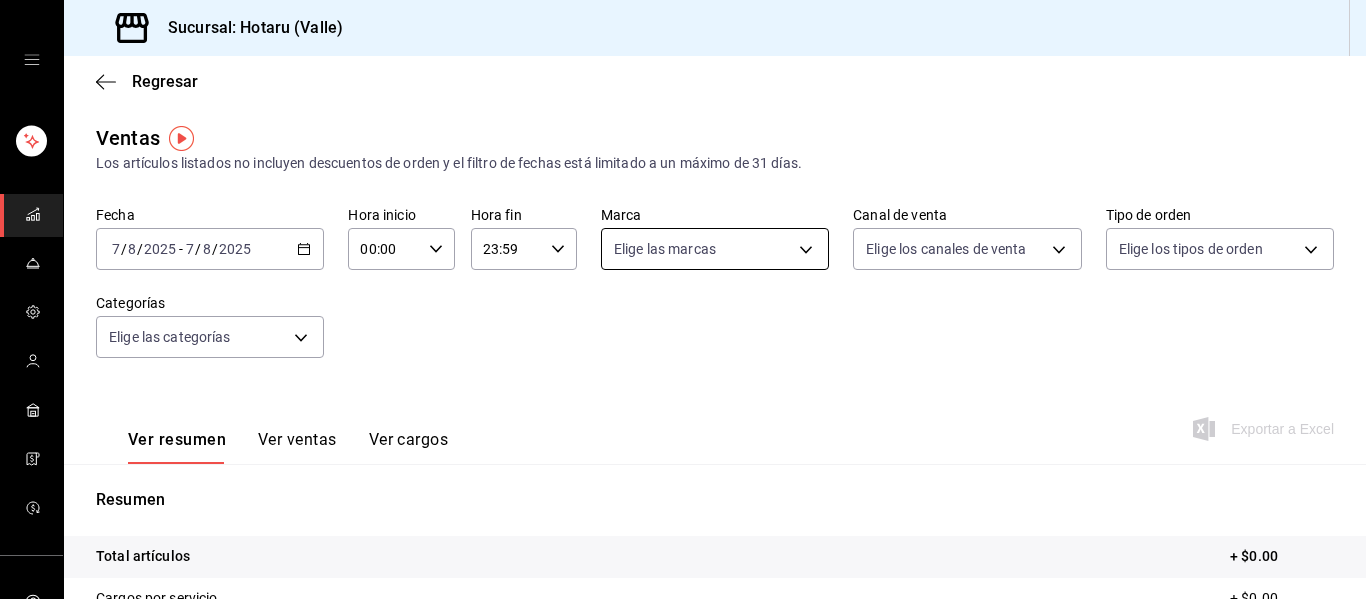 click on "Sucursal: Hotaru ([REGION]) Regresar Ventas Los artículos listados no incluyen descuentos de orden y el filtro de fechas está limitado a un máximo de 31 días. Fecha [DATE] [DATE] - [DATE] [DATE] Hora inicio 00:00 Hora inicio Hora fin 23:59 Hora fin Marca Elige las marcas Canal de venta Elige los canales de venta Tipo de orden Elige los tipos de orden Categorías Elige las categorías Ver resumen Ver ventas Ver cargos Exportar a Excel Resumen Total artículos + $[MONEY] Cargos por servicio + $[MONEY] Venta bruta = $[MONEY] Descuentos totales - $[MONEY] Certificados de regalo - $[MONEY] Venta total = $[MONEY] Impuestos - $[MONEY] Venta neta = $[MONEY] GANA 1 MES GRATIS EN TU SUSCRIPCIÓN AQUÍ ¿Recuerdas cómo empezó tu restaurante?
Hoy puedes ayudar a un colega a tener el mismo cambio que tú viviste.
Recomienda Parrot directamente desde tu Portal Administrador.
Es fácil y rápido.
🎁 Por cada restaurante que se una, ganas 1 mes gratis. Ver video tutorial Ir a video Ver video tutorial Ir a video" at bounding box center (683, 299) 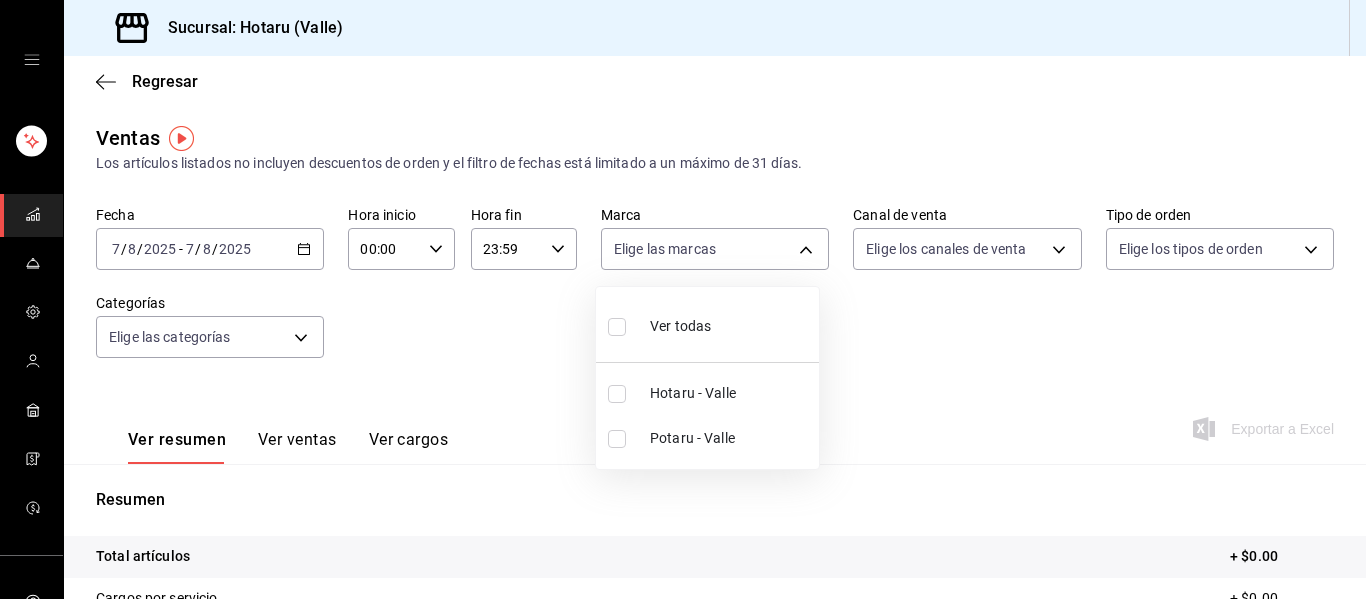click on "Ver todas" at bounding box center (680, 326) 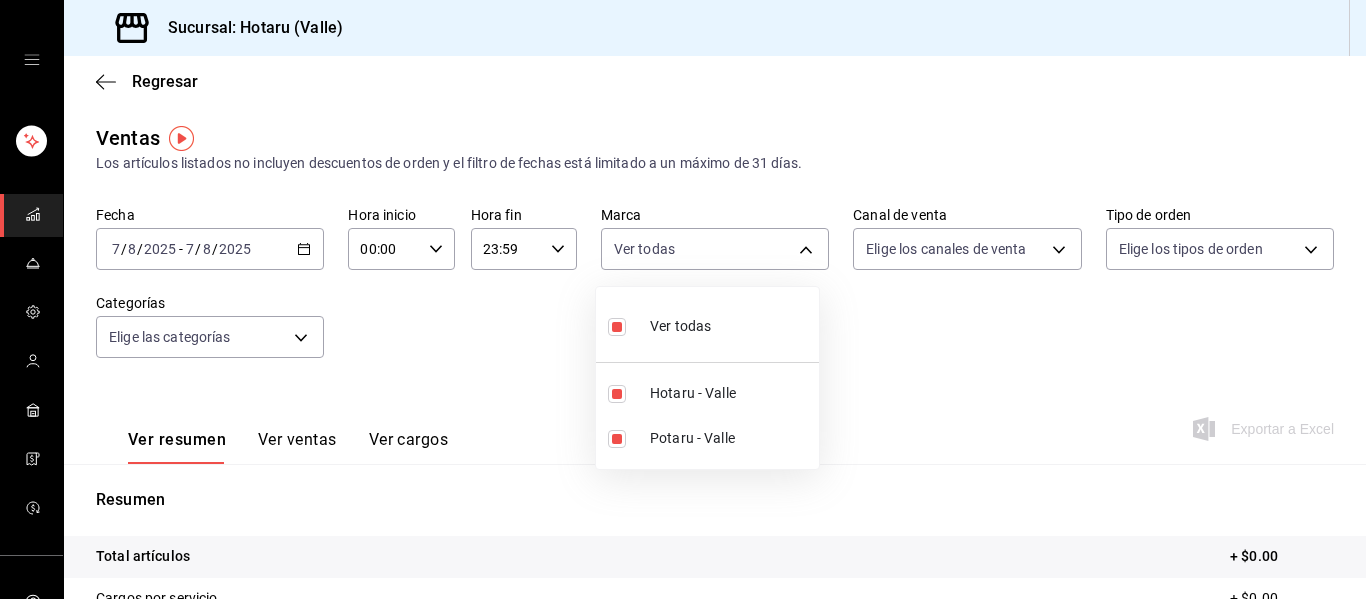 click at bounding box center [683, 299] 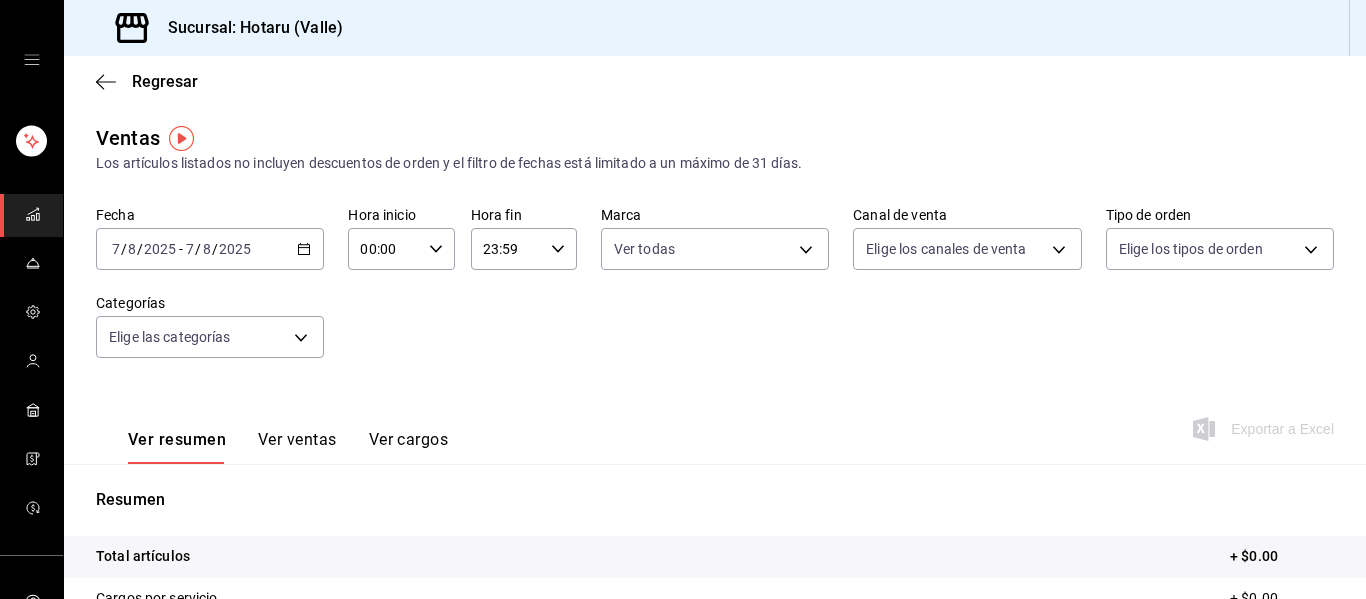 click 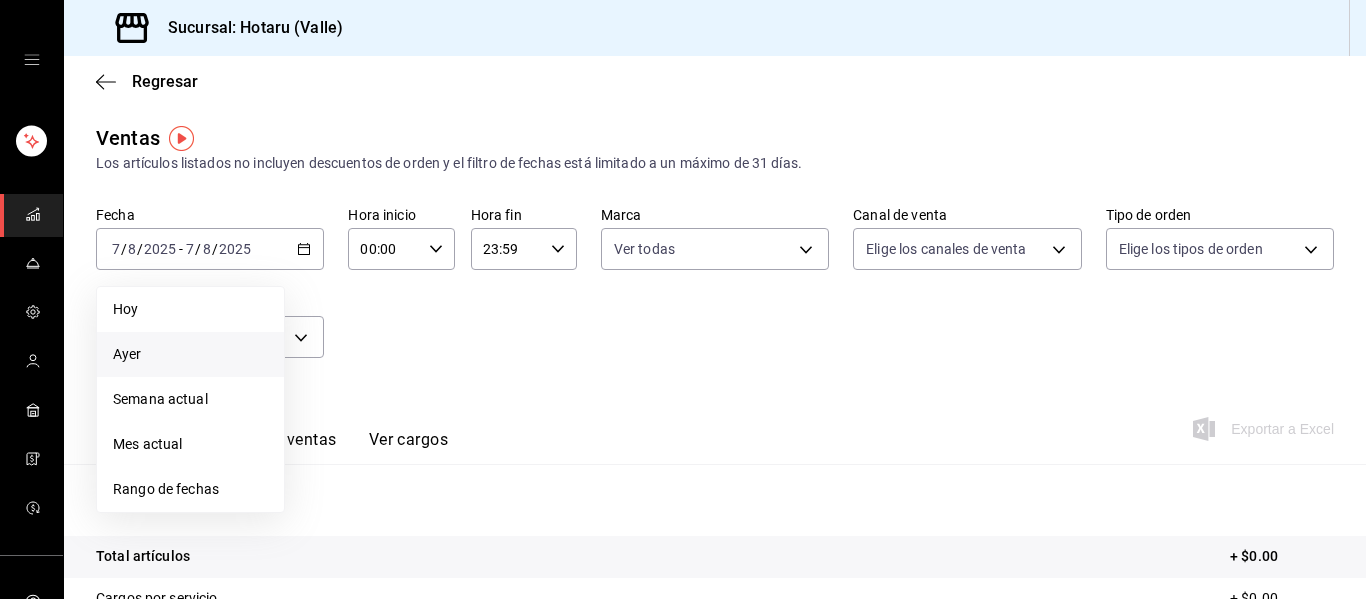 click on "Ayer" at bounding box center [190, 354] 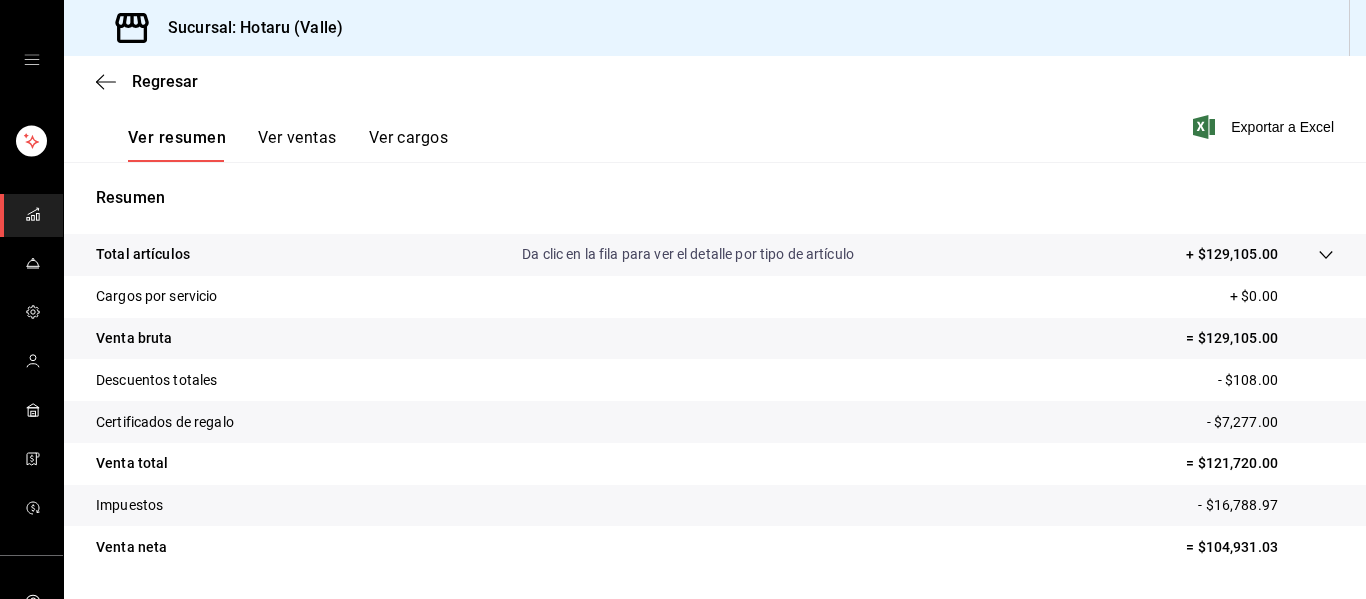 scroll, scrollTop: 299, scrollLeft: 0, axis: vertical 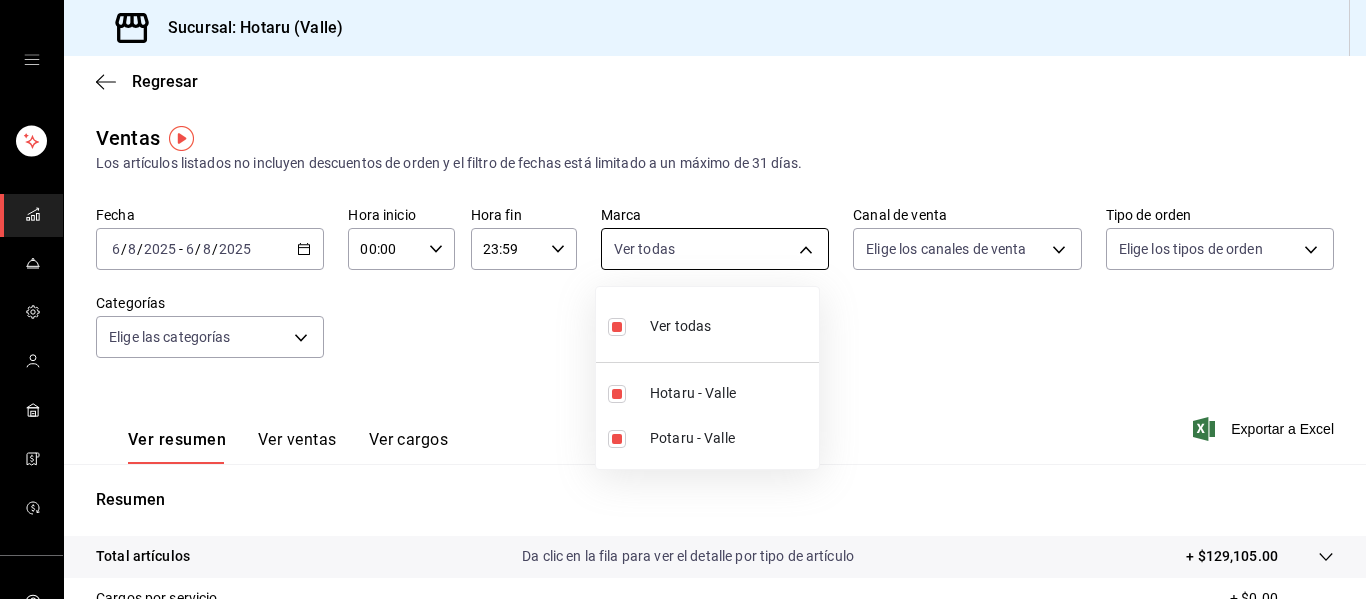 click on "Sucursal: Hotaru ([REGION]) Regresar Ventas Los artículos listados no incluyen descuentos de orden y el filtro de fechas está limitado a un máximo de 31 días. Fecha [DATE] [DATE] - [DATE] [DATE] Hora inicio 00:00 Hora inicio Hora fin 23:59 Hora fin Marca Ver todas c6f689f8-63fd-49a8-a607-35aea03ac6a9,619c758d-7c36-49c6-a756-e52d453908cb Canal de venta Elige los canales de venta Tipo de orden Elige los tipos de orden Categorías Elige las categorías Ver resumen Ver ventas Ver cargos Exportar a Excel Resumen Total artículos Da clic en la fila para ver el detalle por tipo de artículo + $[MONEY] Cargos por servicio + $[MONEY] Venta bruta = $[MONEY] Descuentos totales - $[MONEY] Certificados de regalo - $[MONEY] Venta total = $[MONEY] Impuestos - $[MONEY] Venta neta = $[MONEY] GANA 1 MES GRATIS EN TU SUSCRIPCIÓN AQUÍ Ver video tutorial Ir a video Visitar centro de ayuda ([PHONE]) [EMAIL] Visitar centro de ayuda ([PHONE]) [EMAIL]" at bounding box center [683, 299] 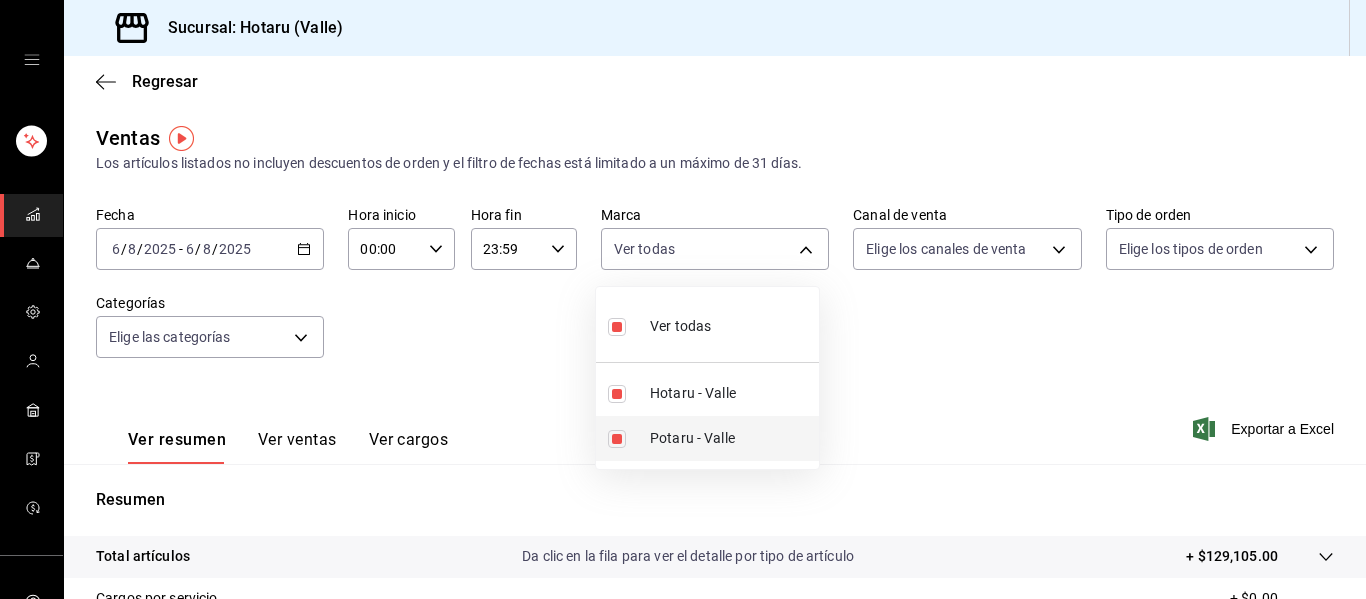 click on "Potaru - Valle" at bounding box center [730, 438] 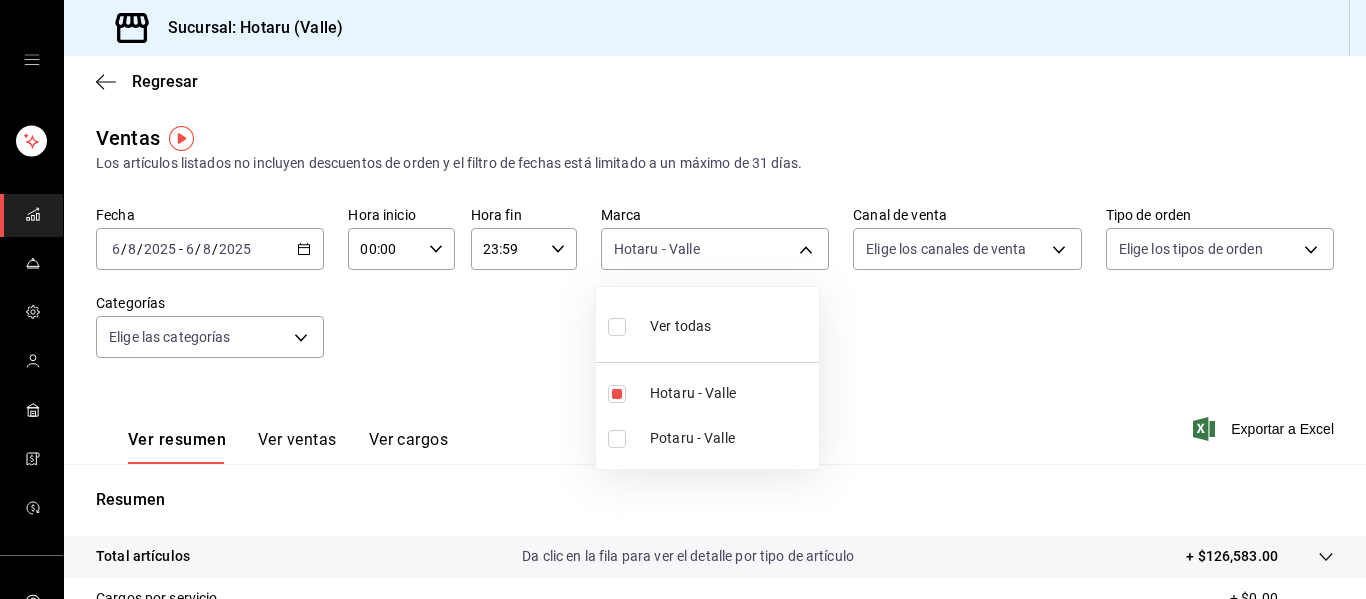 click on "Potaru - Valle" at bounding box center [730, 438] 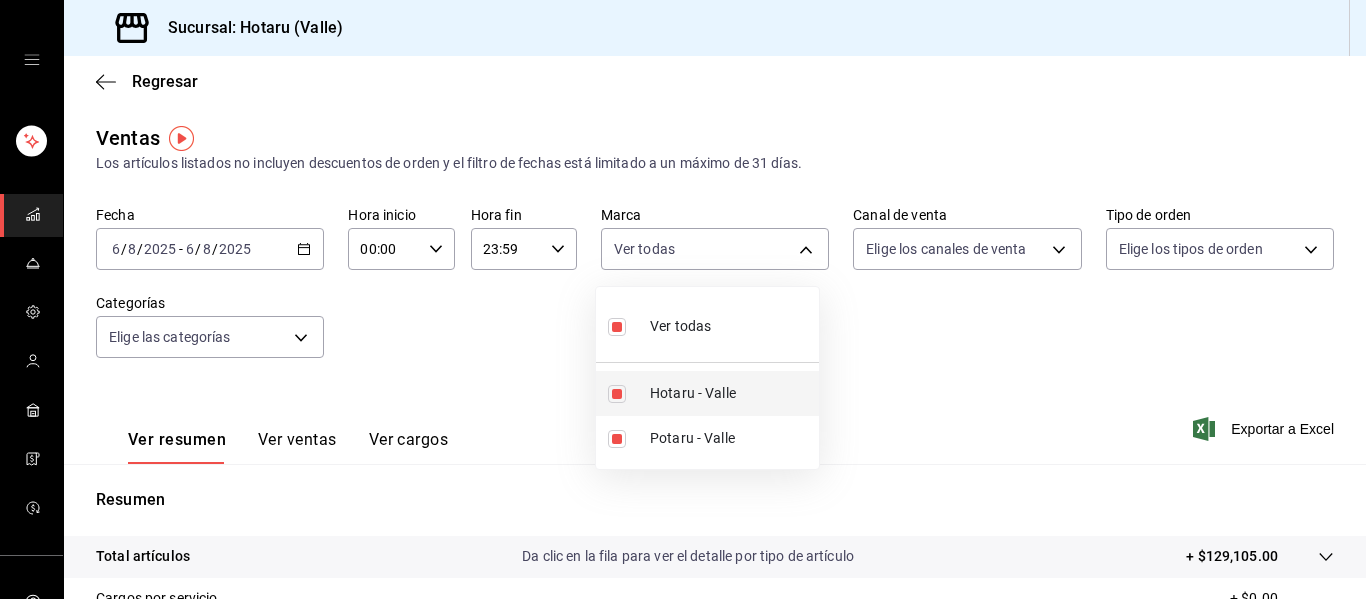 click on "Hotaru - Valle" at bounding box center (730, 393) 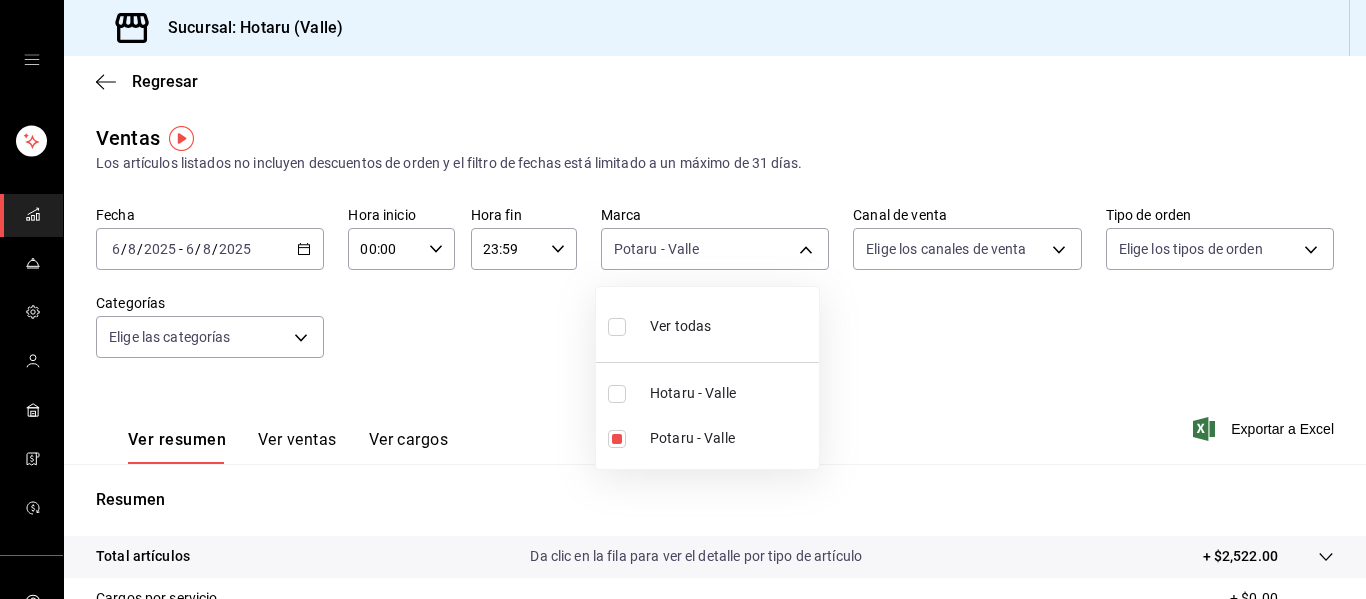 drag, startPoint x: 1359, startPoint y: 267, endPoint x: 1365, endPoint y: 485, distance: 218.08255 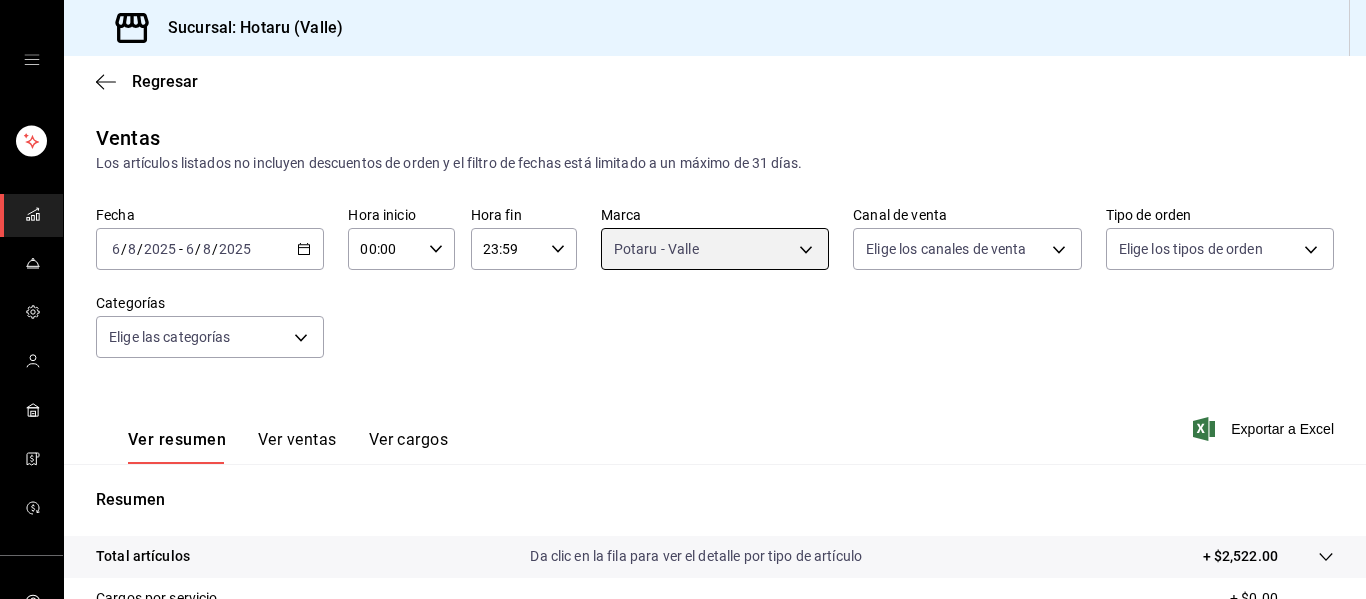scroll, scrollTop: 359, scrollLeft: 0, axis: vertical 